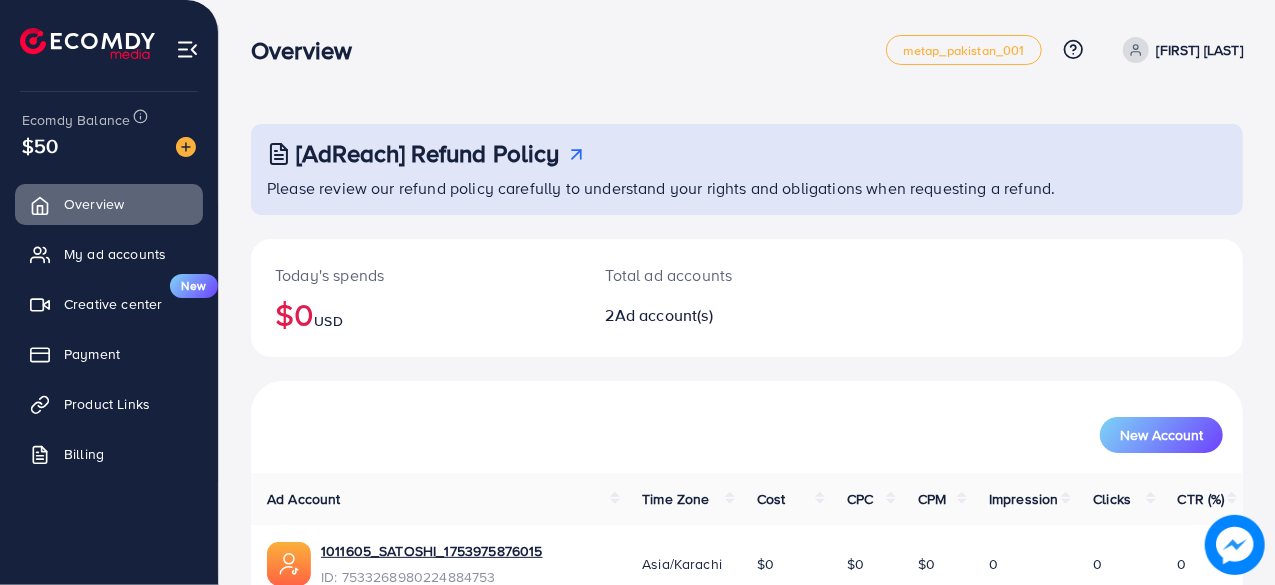 scroll, scrollTop: 180, scrollLeft: 0, axis: vertical 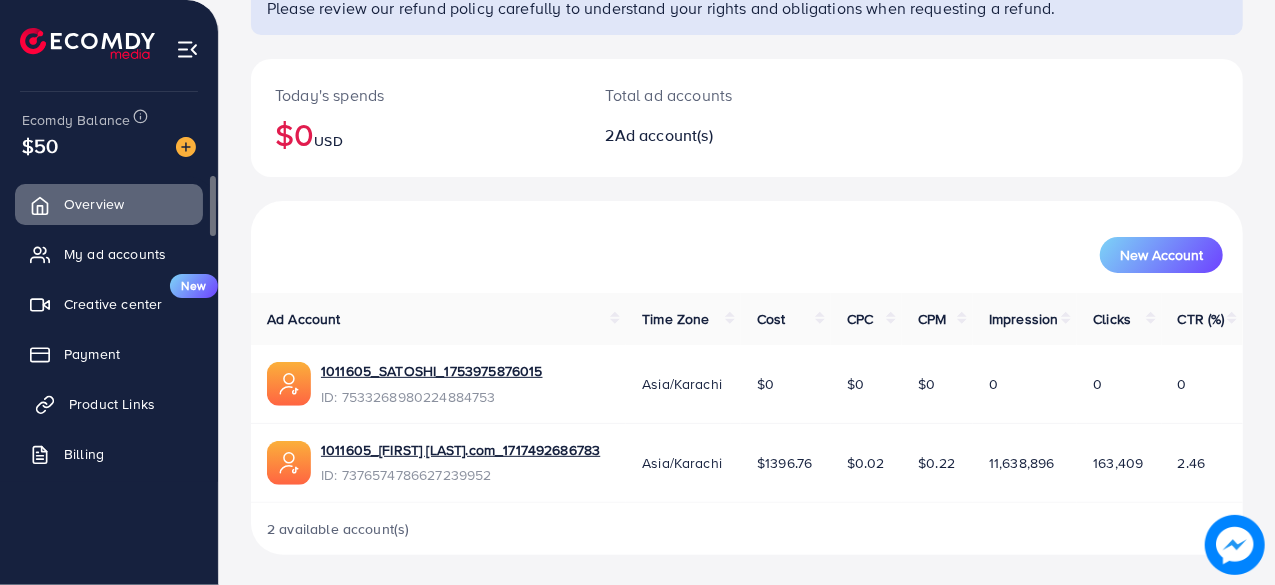 click on "Product Links" at bounding box center (112, 404) 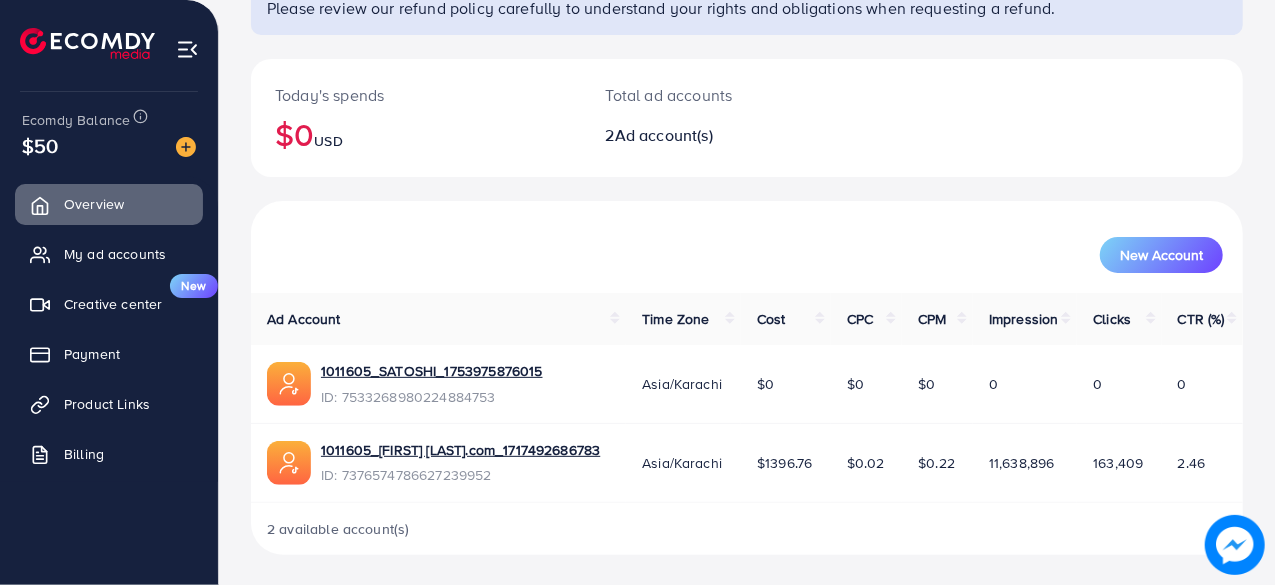 scroll, scrollTop: 0, scrollLeft: 0, axis: both 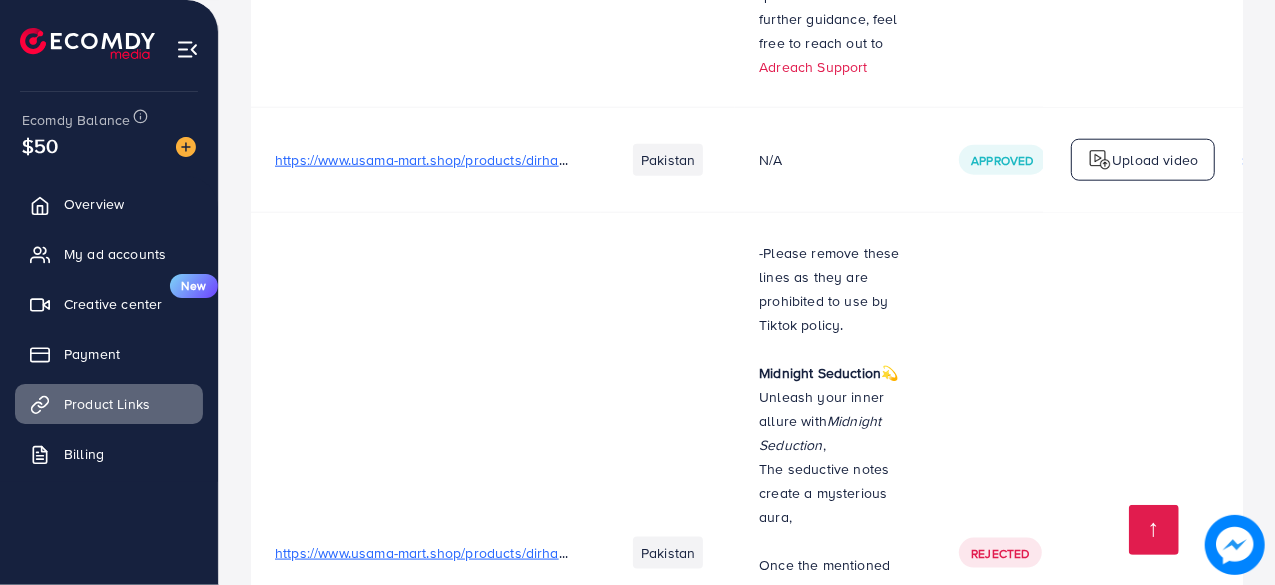 drag, startPoint x: 697, startPoint y: 279, endPoint x: 882, endPoint y: 630, distance: 396.76944 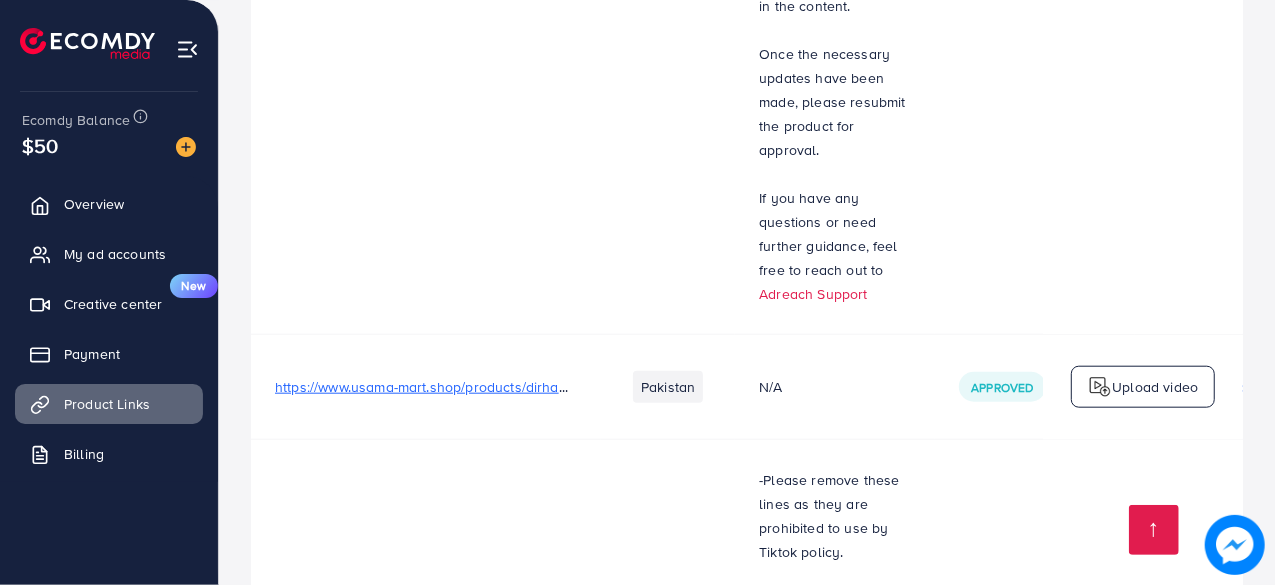 scroll, scrollTop: 31862, scrollLeft: 0, axis: vertical 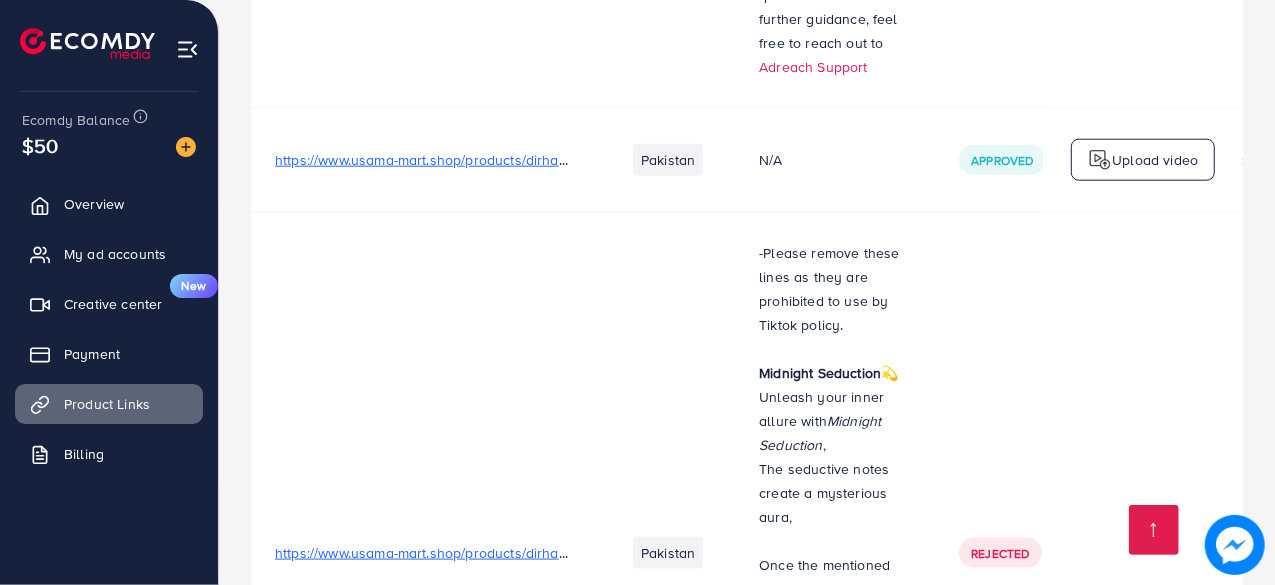 drag, startPoint x: 874, startPoint y: 423, endPoint x: 1173, endPoint y: 559, distance: 328.47678 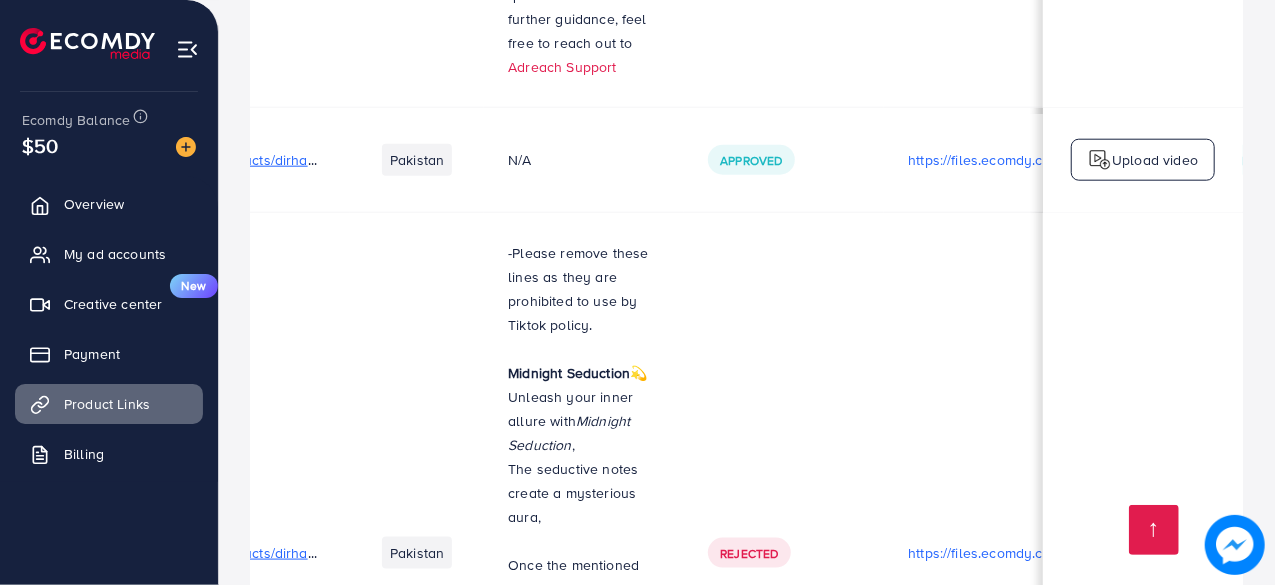 drag, startPoint x: 909, startPoint y: 437, endPoint x: 1274, endPoint y: 344, distance: 376.66165 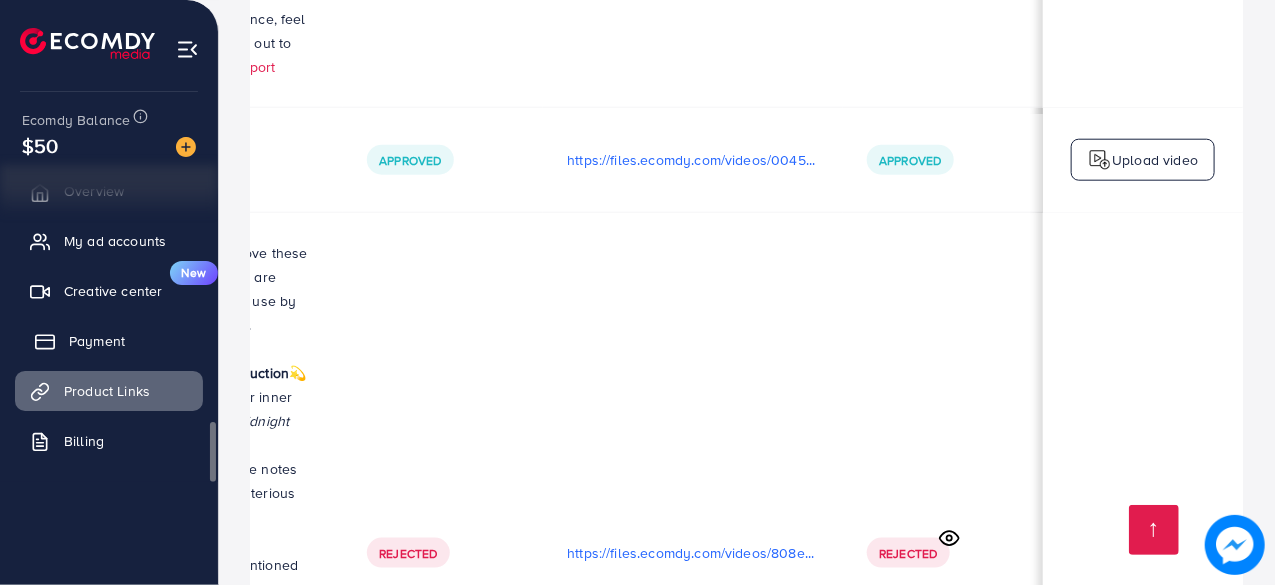 scroll, scrollTop: 0, scrollLeft: 0, axis: both 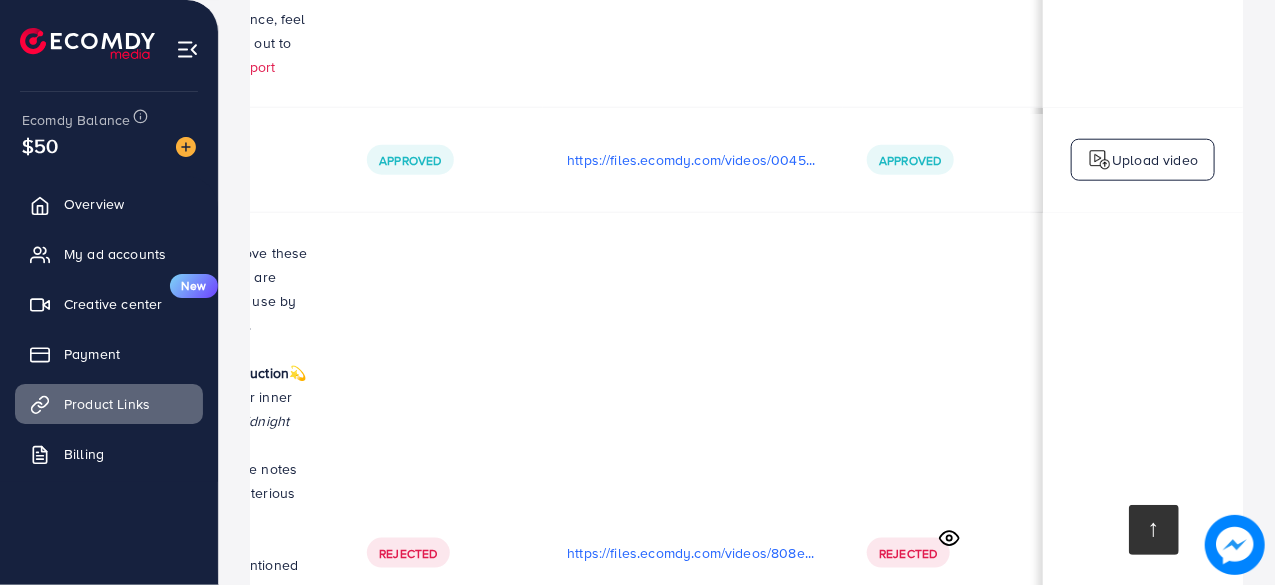 click at bounding box center [1154, 530] 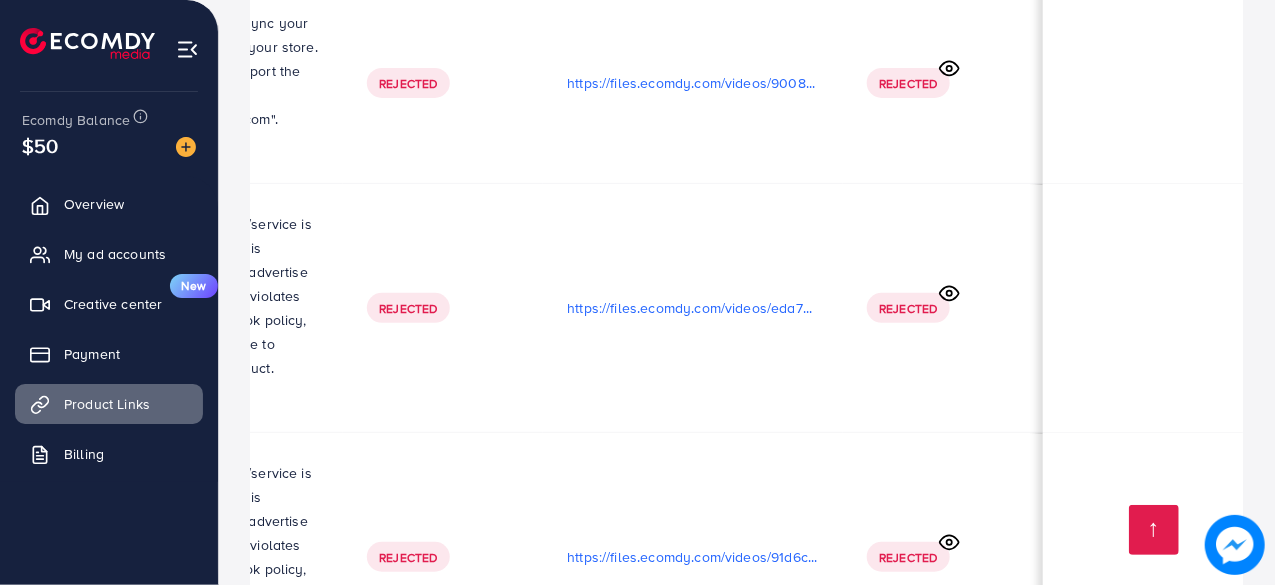 scroll, scrollTop: 0, scrollLeft: 0, axis: both 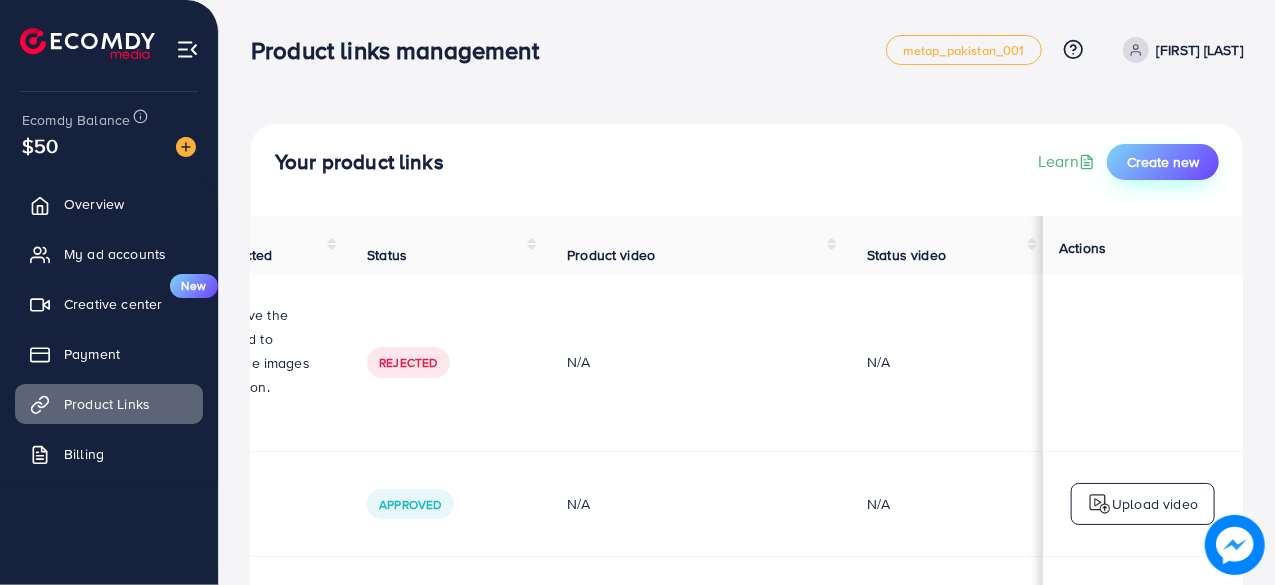 click on "Create new" at bounding box center (1163, 162) 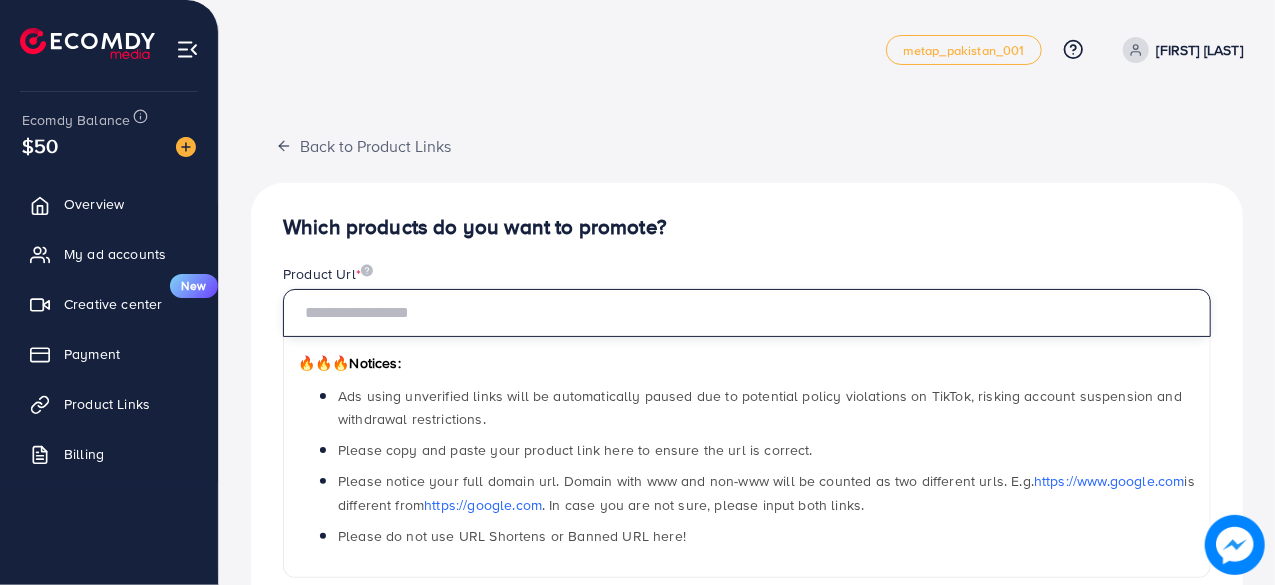click at bounding box center (747, 313) 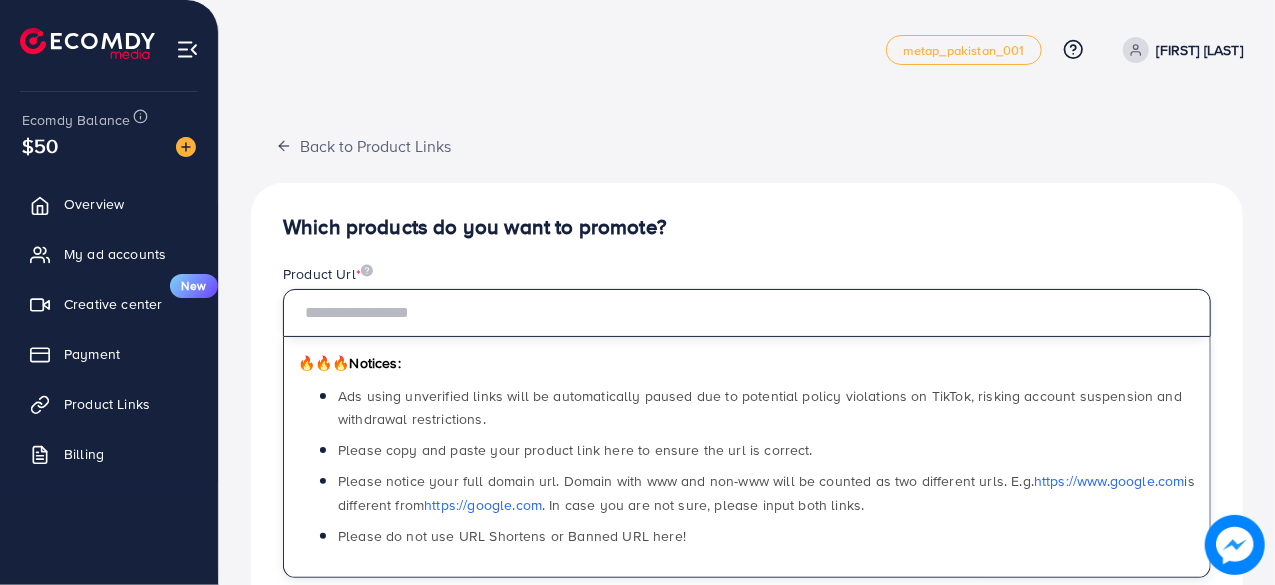 paste on "**********" 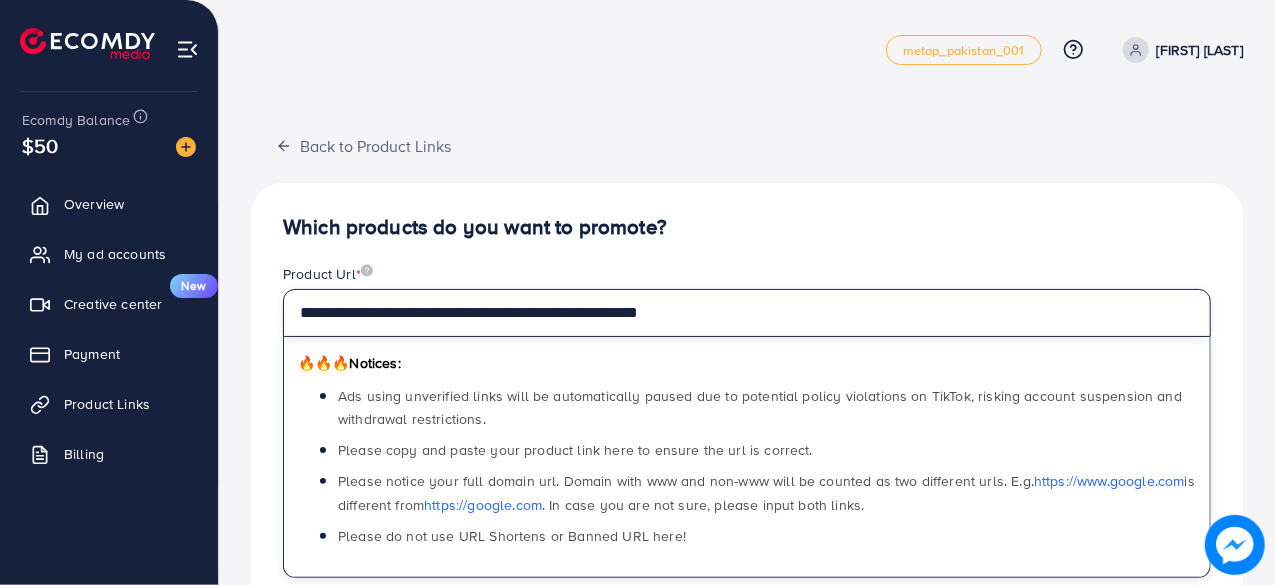 type on "**********" 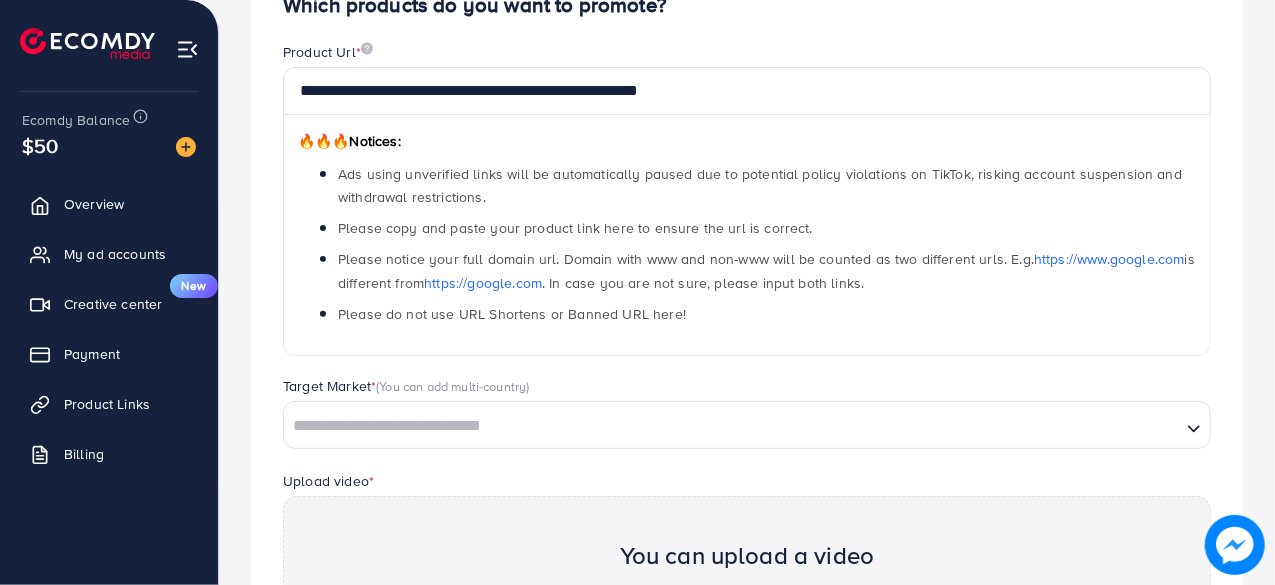 scroll, scrollTop: 300, scrollLeft: 0, axis: vertical 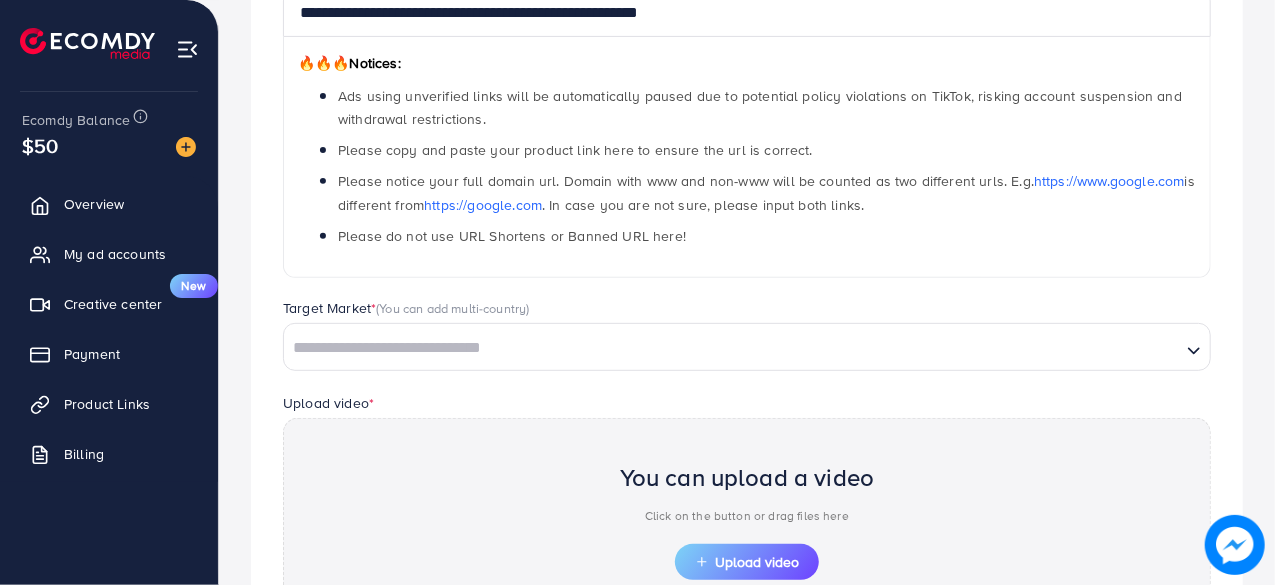 click at bounding box center (732, 348) 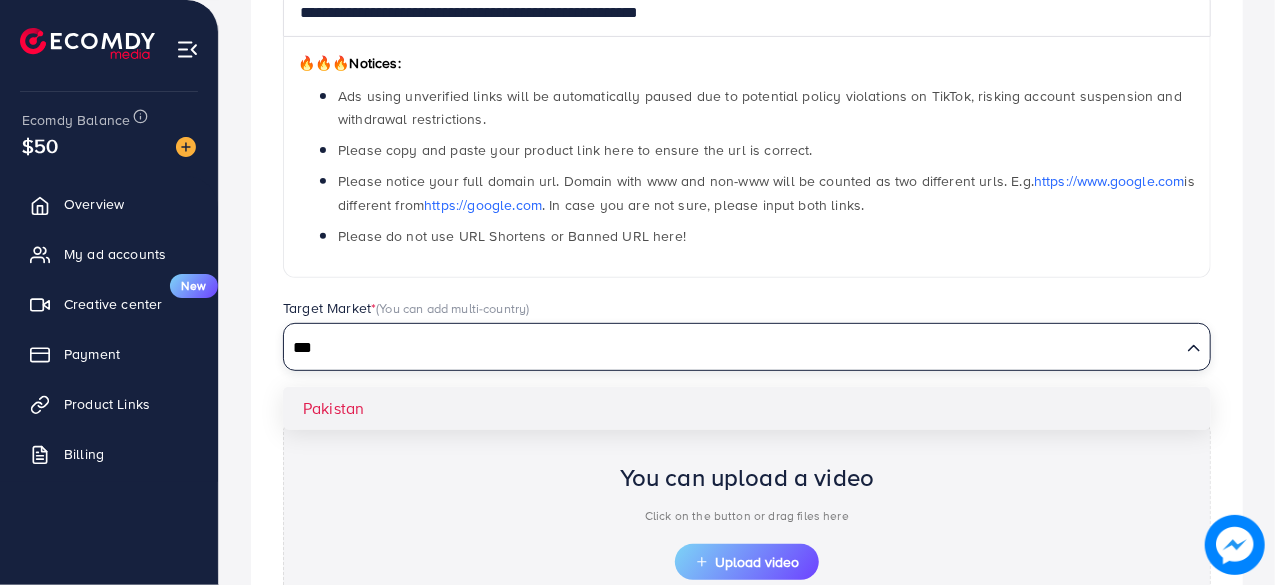 type on "***" 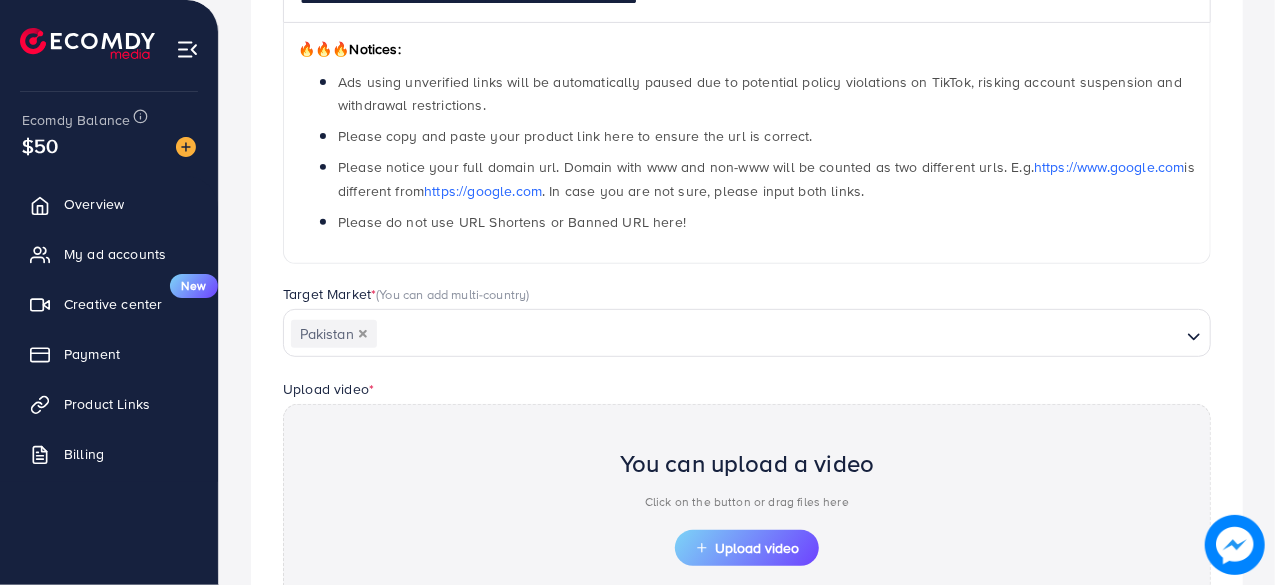 scroll, scrollTop: 500, scrollLeft: 0, axis: vertical 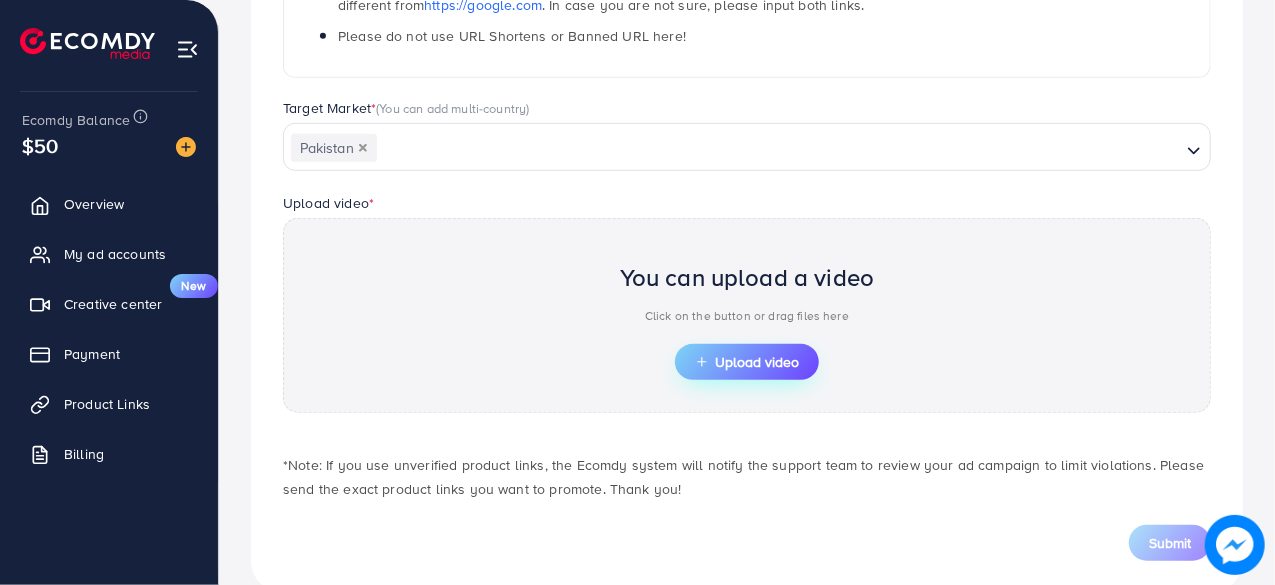 click on "Upload video" at bounding box center (747, 362) 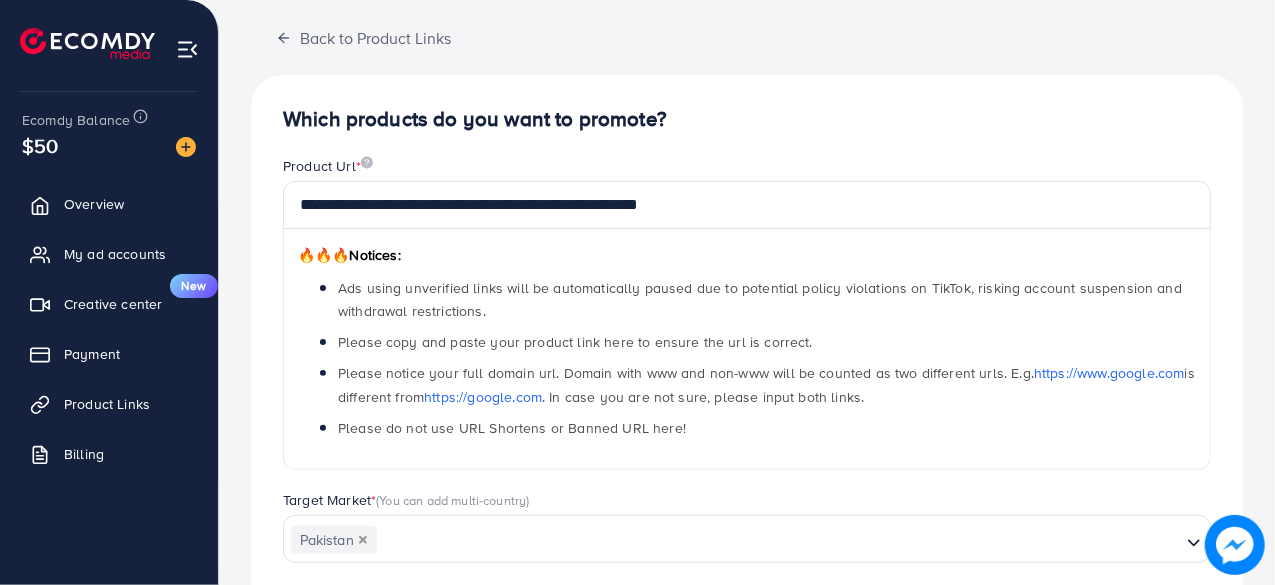 scroll, scrollTop: 100, scrollLeft: 0, axis: vertical 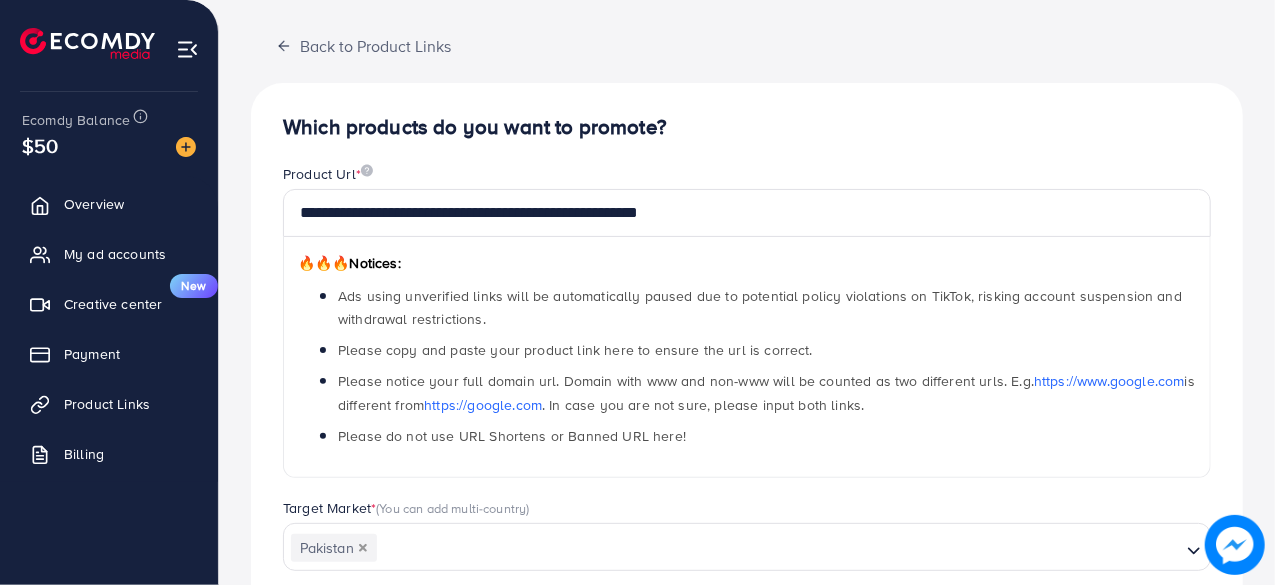 type 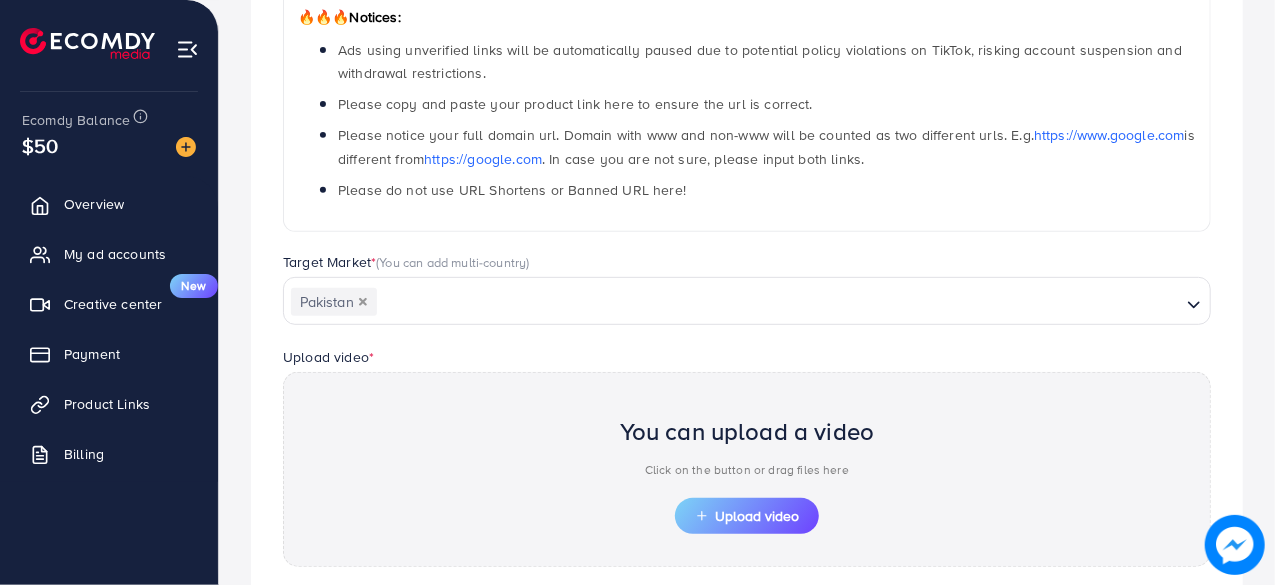scroll, scrollTop: 536, scrollLeft: 0, axis: vertical 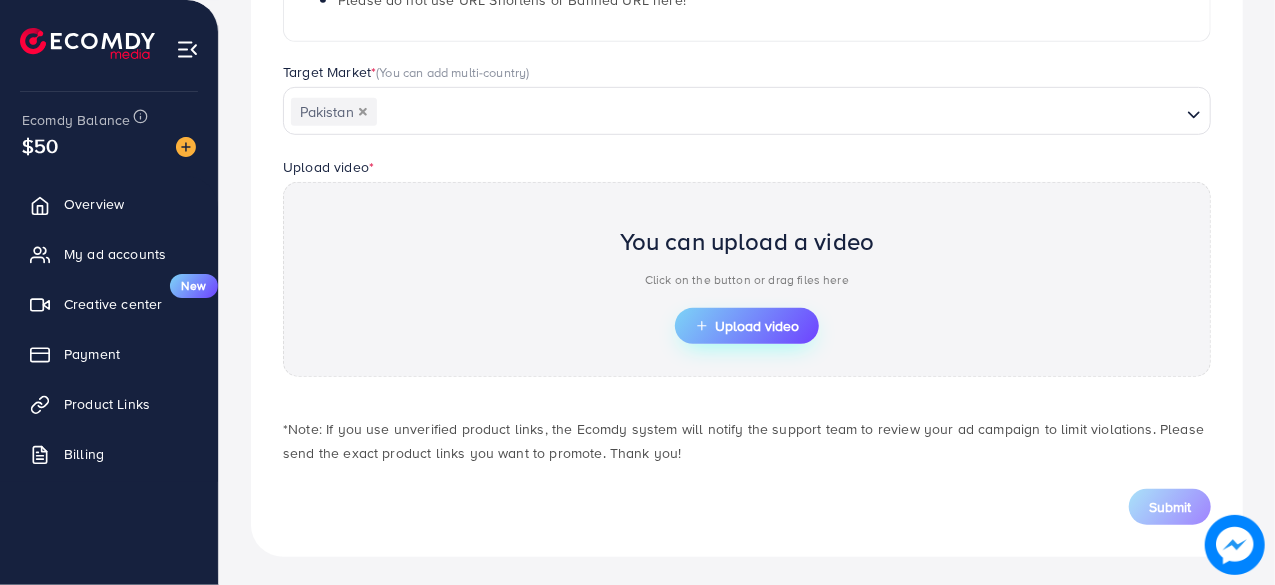 click 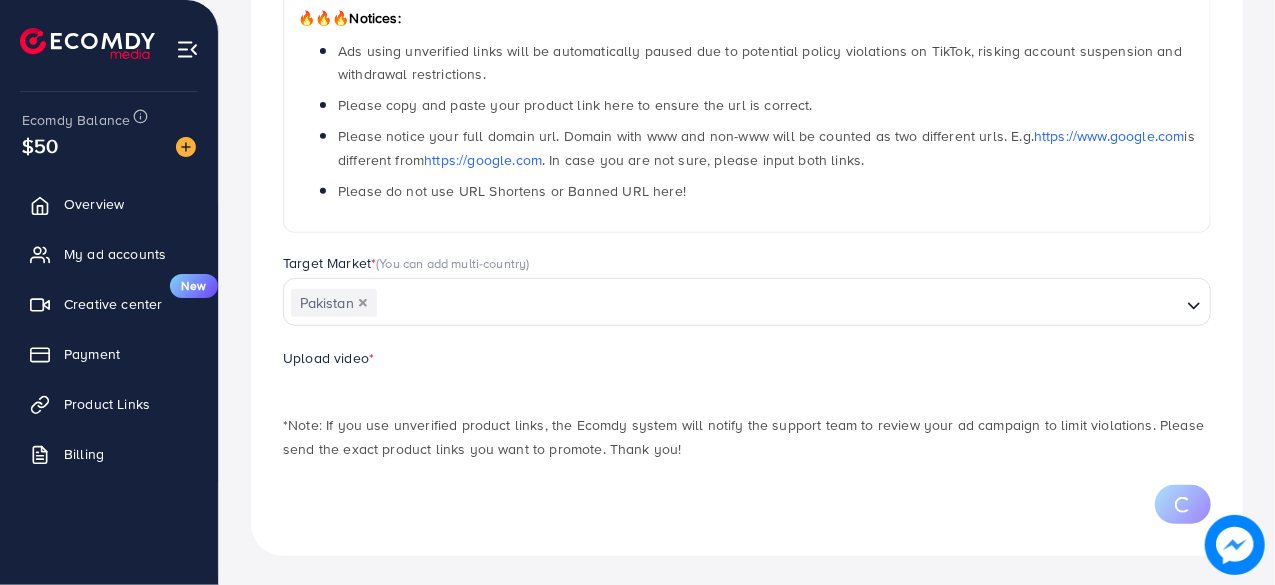 scroll, scrollTop: 440, scrollLeft: 0, axis: vertical 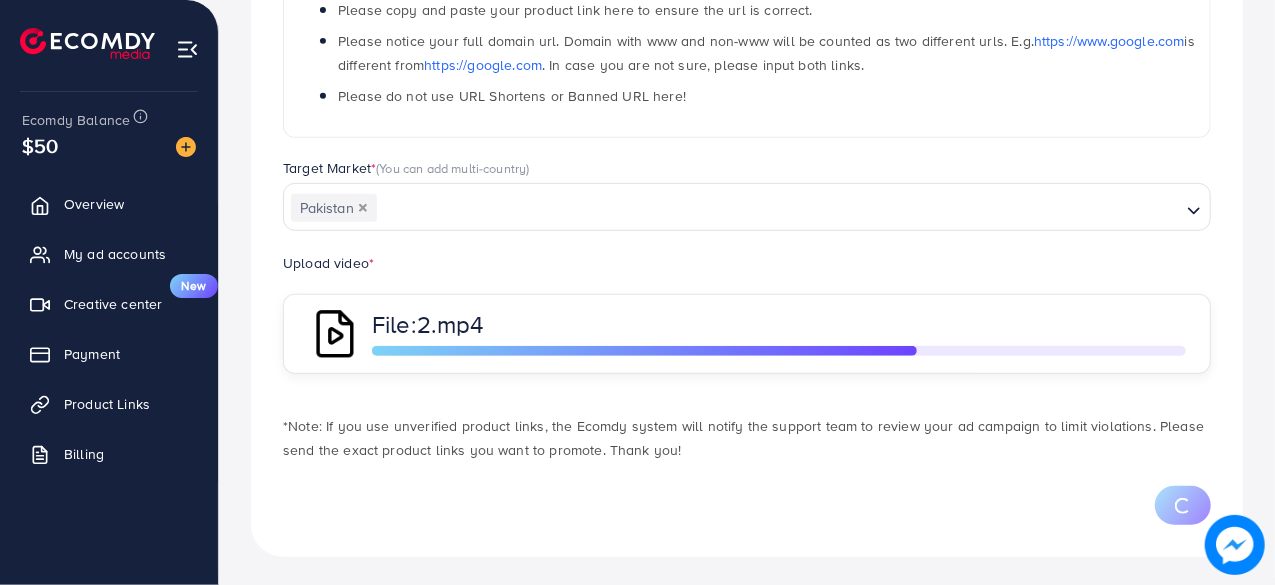 click on "Upload video  *  File:  2.mp4" at bounding box center [747, 312] 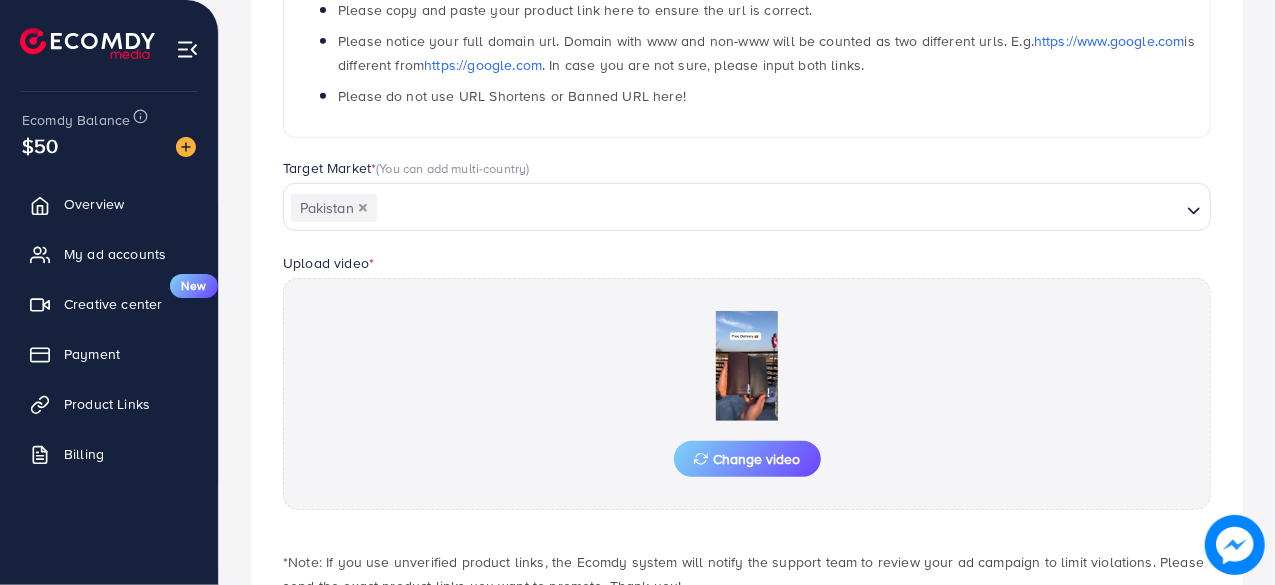 scroll, scrollTop: 536, scrollLeft: 0, axis: vertical 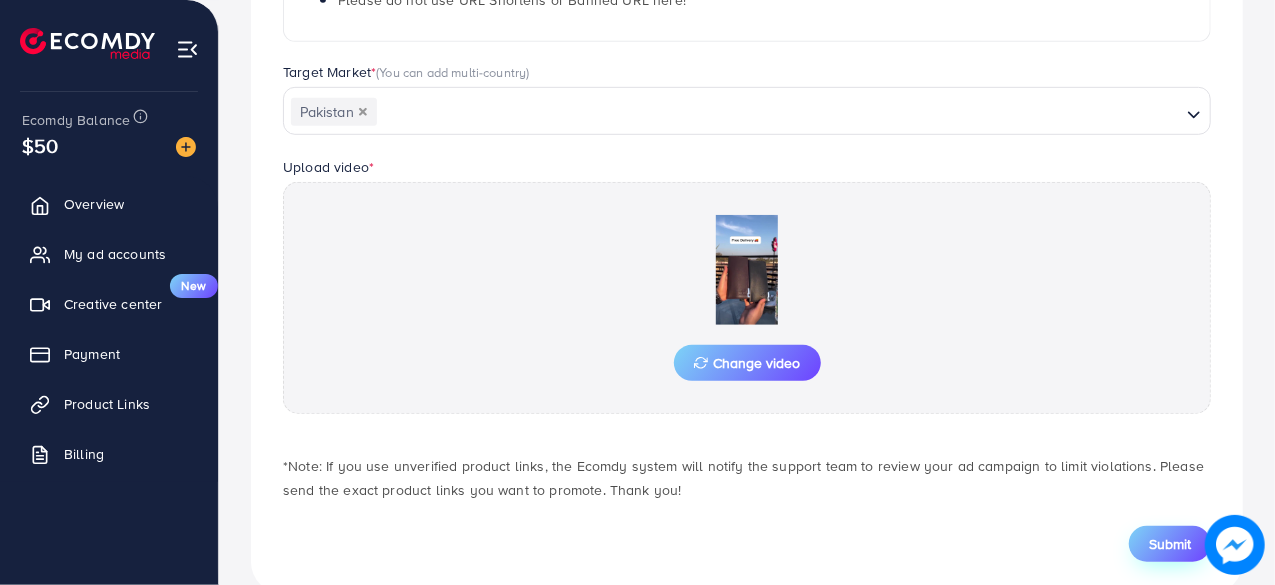 click on "Submit" at bounding box center (1170, 544) 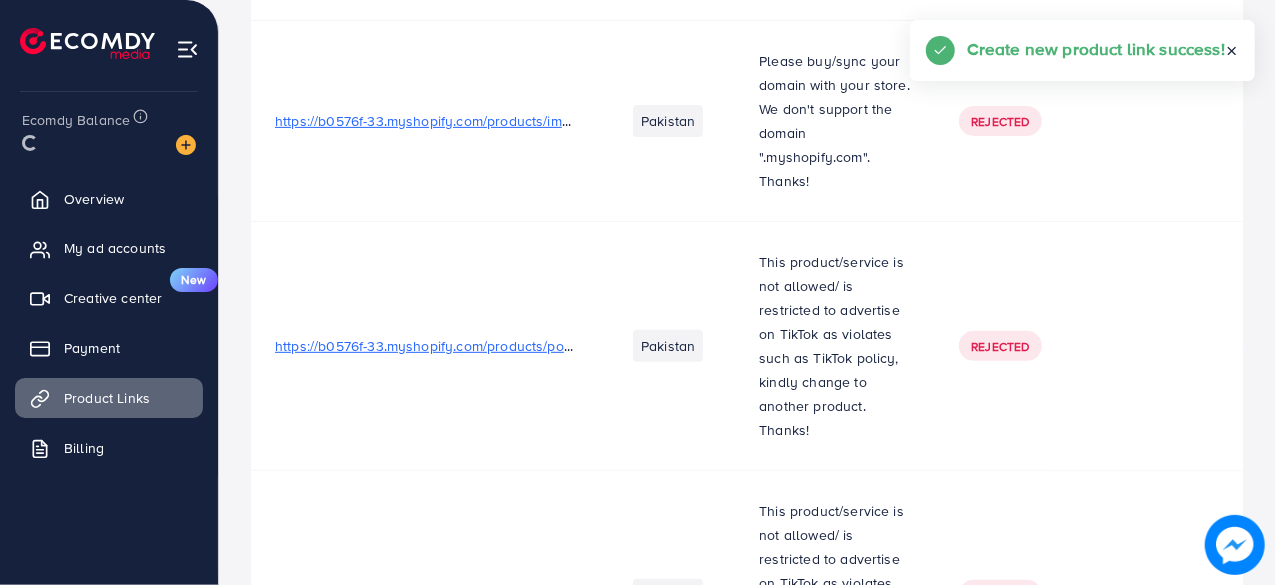 scroll, scrollTop: 0, scrollLeft: 0, axis: both 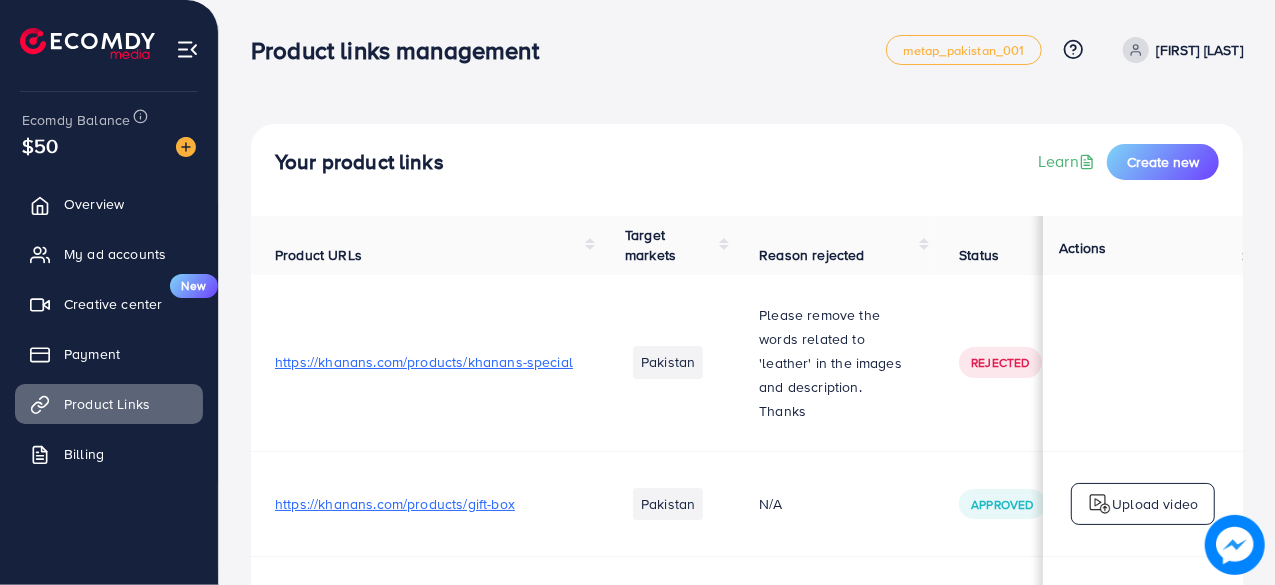 click on "Upload video" at bounding box center (1143, 503) 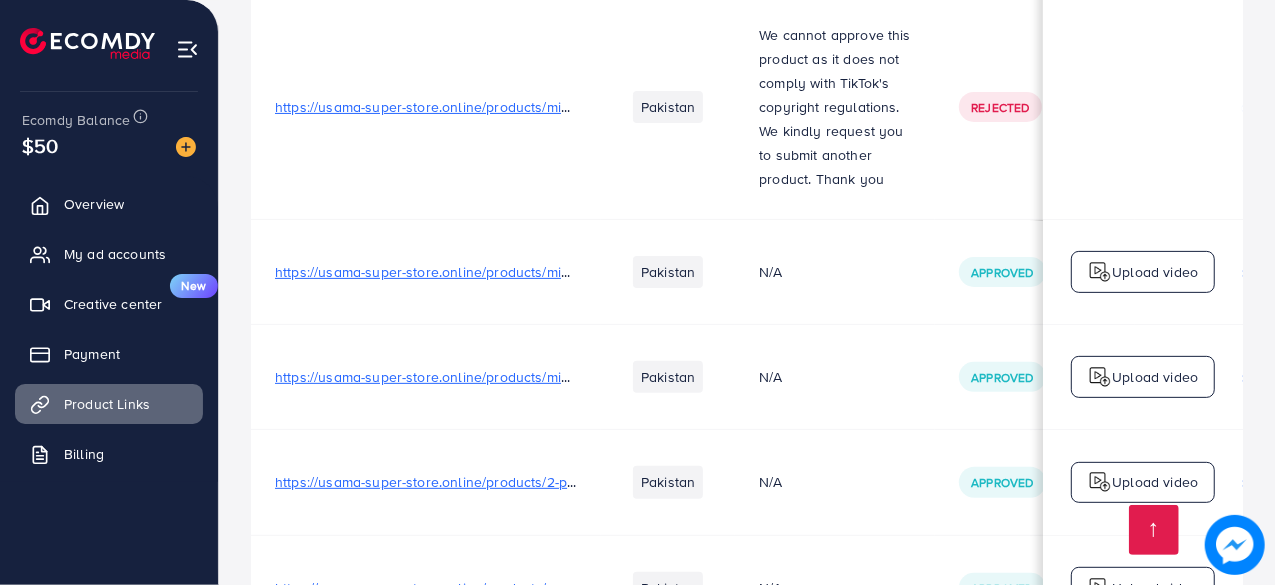 scroll, scrollTop: 31967, scrollLeft: 0, axis: vertical 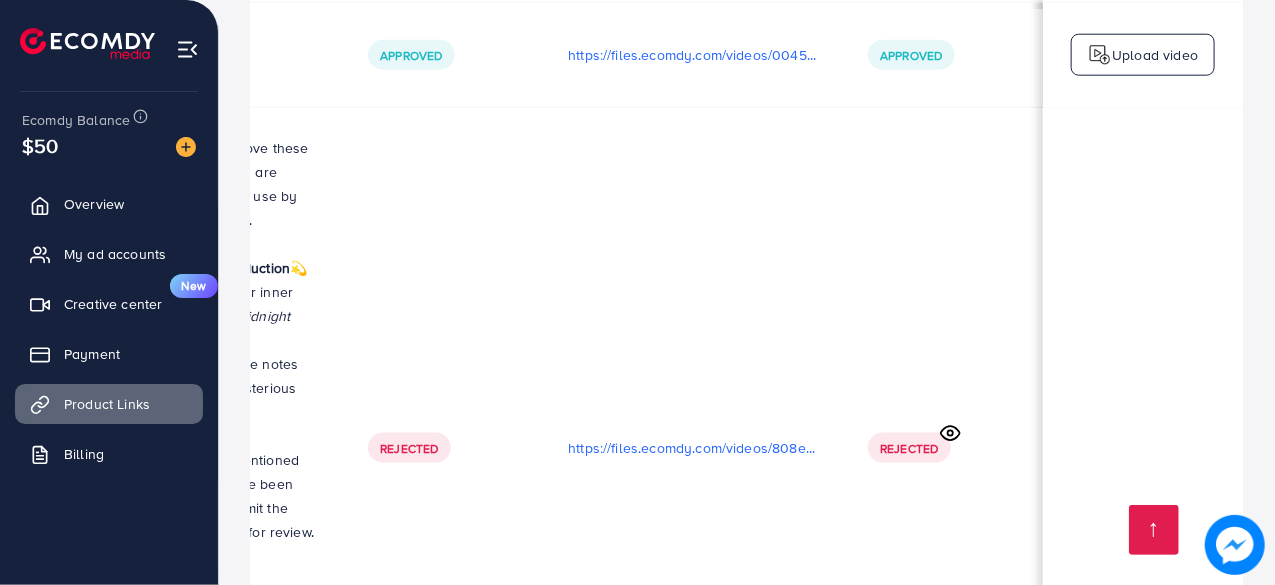 drag, startPoint x: 928, startPoint y: 378, endPoint x: 1278, endPoint y: 418, distance: 352.2783 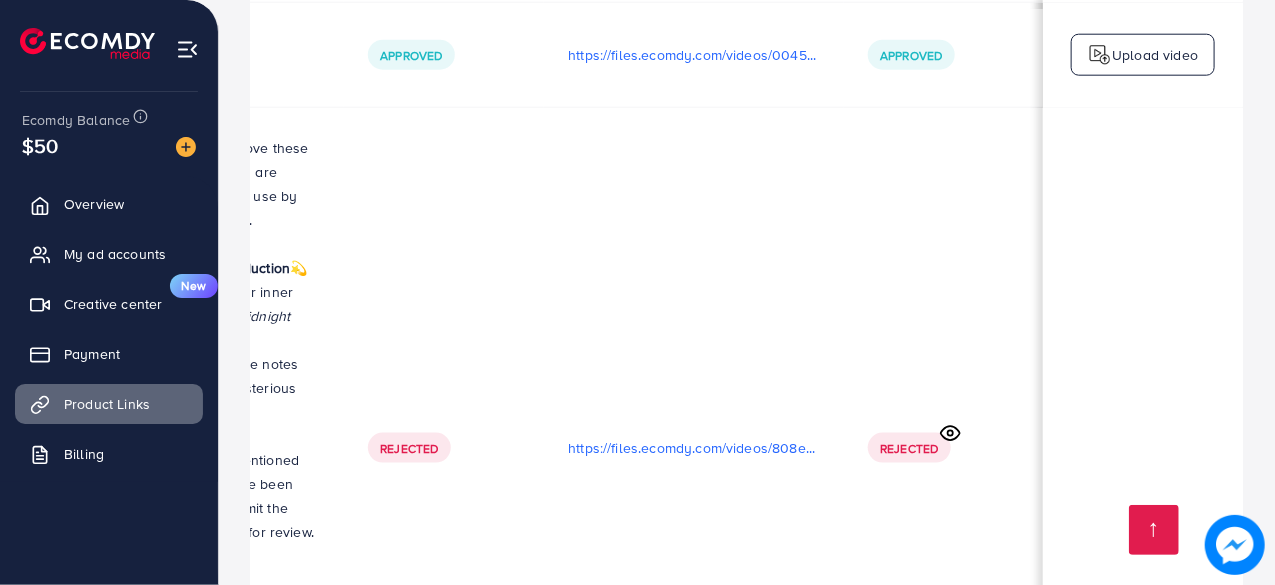 scroll, scrollTop: 0, scrollLeft: 591, axis: horizontal 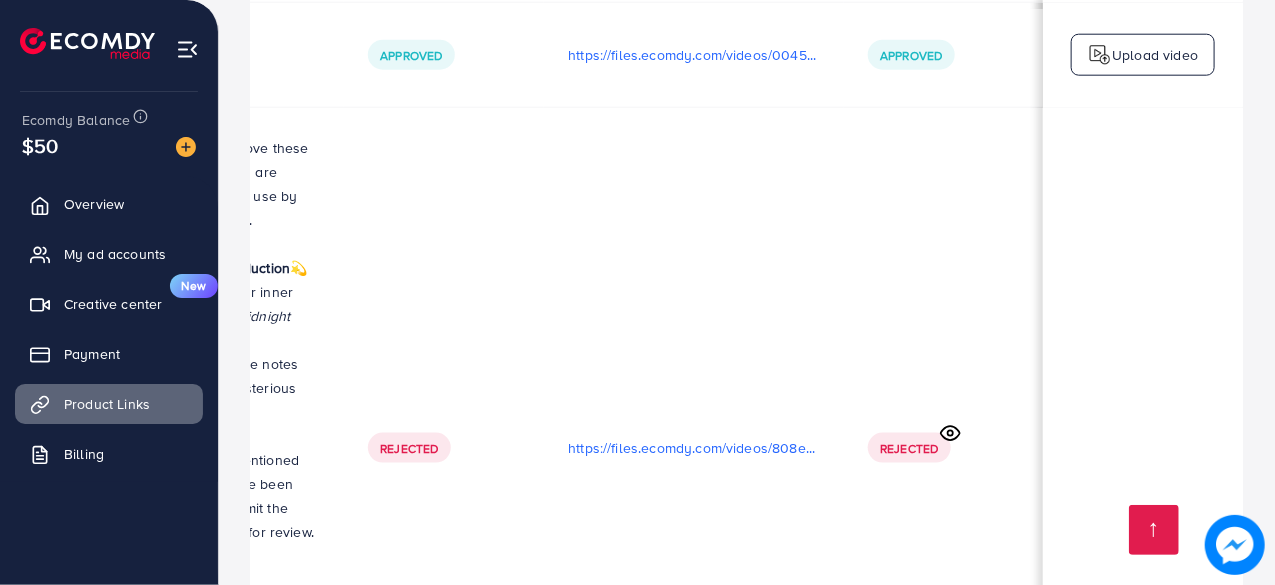 drag, startPoint x: 957, startPoint y: 451, endPoint x: 1279, endPoint y: 339, distance: 340.92227 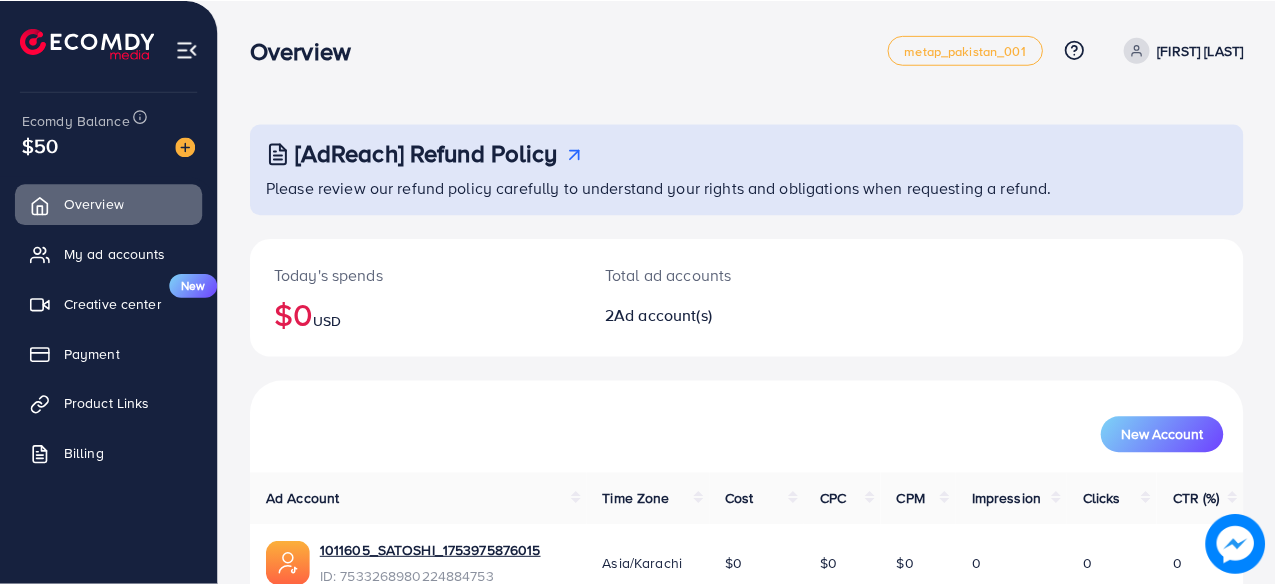 scroll, scrollTop: 0, scrollLeft: 0, axis: both 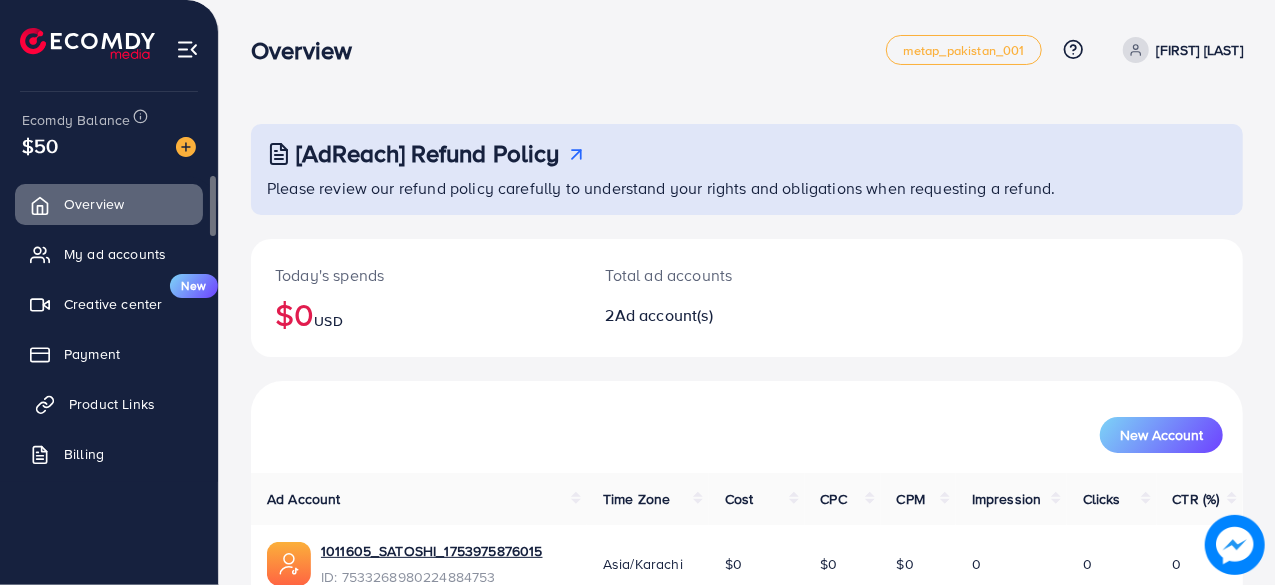 click on "Product Links" at bounding box center [109, 404] 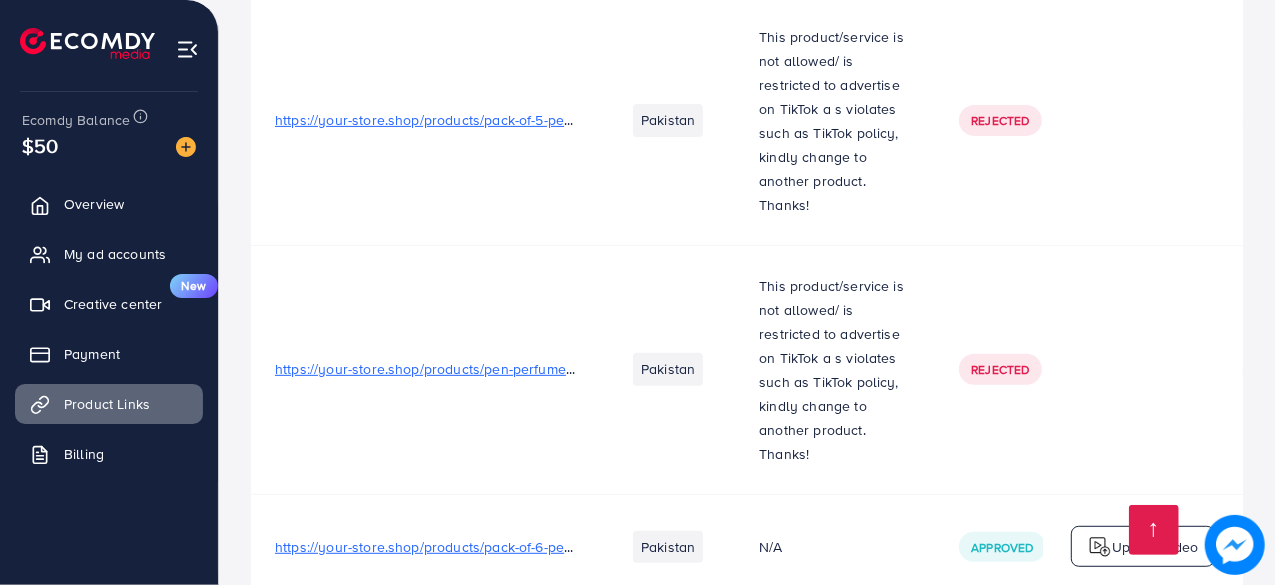 scroll, scrollTop: 31967, scrollLeft: 0, axis: vertical 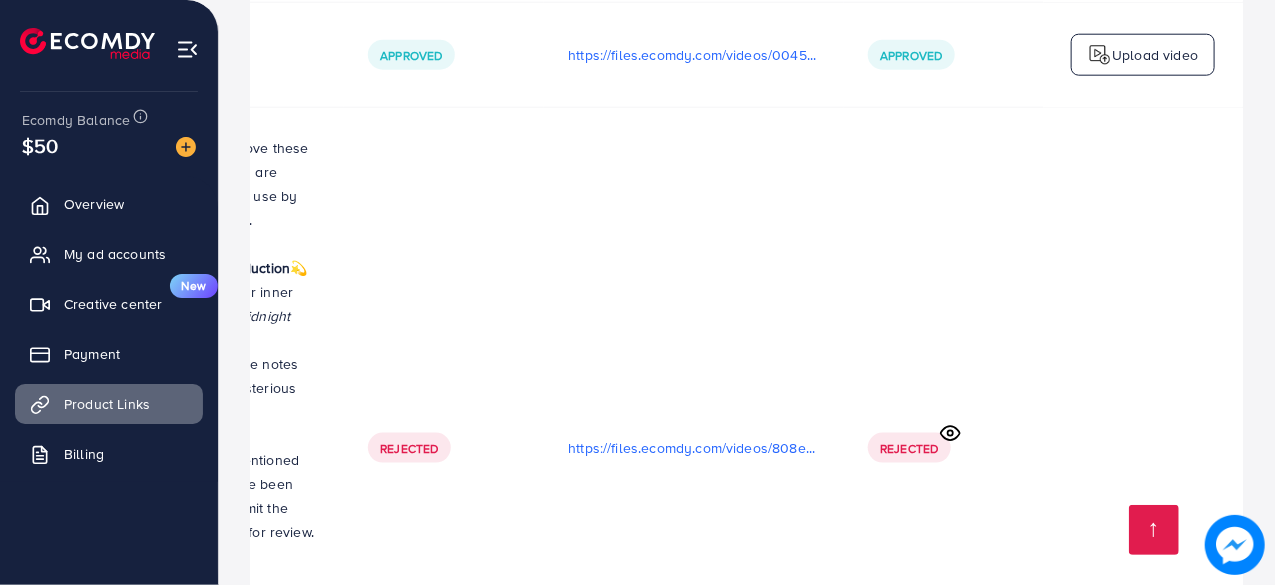 drag, startPoint x: 904, startPoint y: 412, endPoint x: 1232, endPoint y: 323, distance: 339.86026 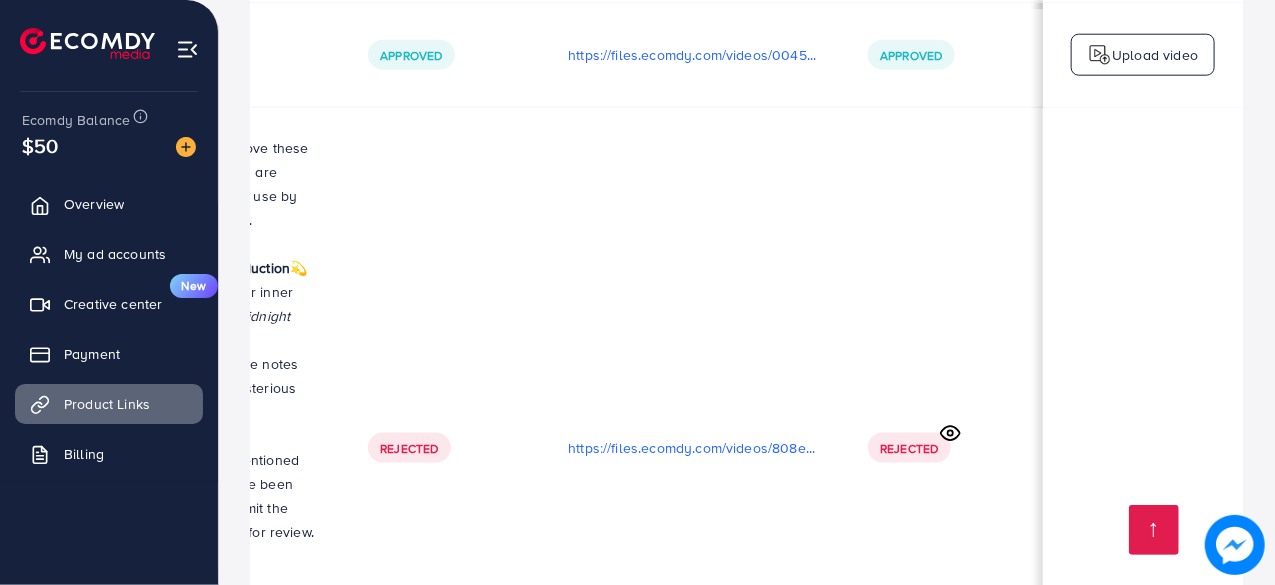 scroll, scrollTop: 0, scrollLeft: 591, axis: horizontal 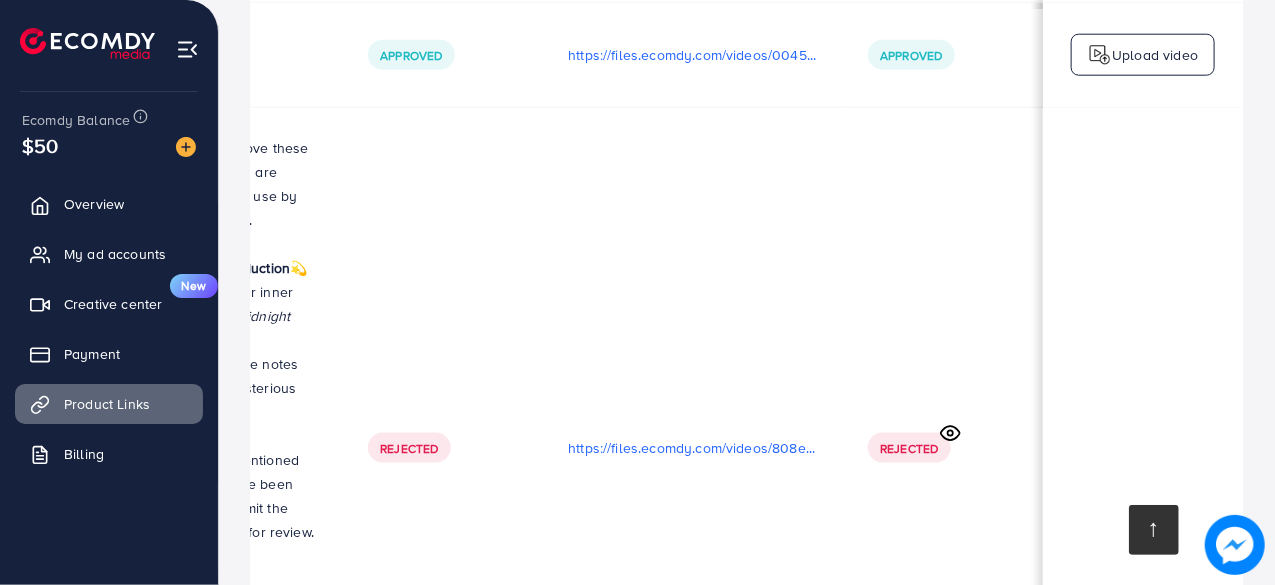 click at bounding box center (1154, 530) 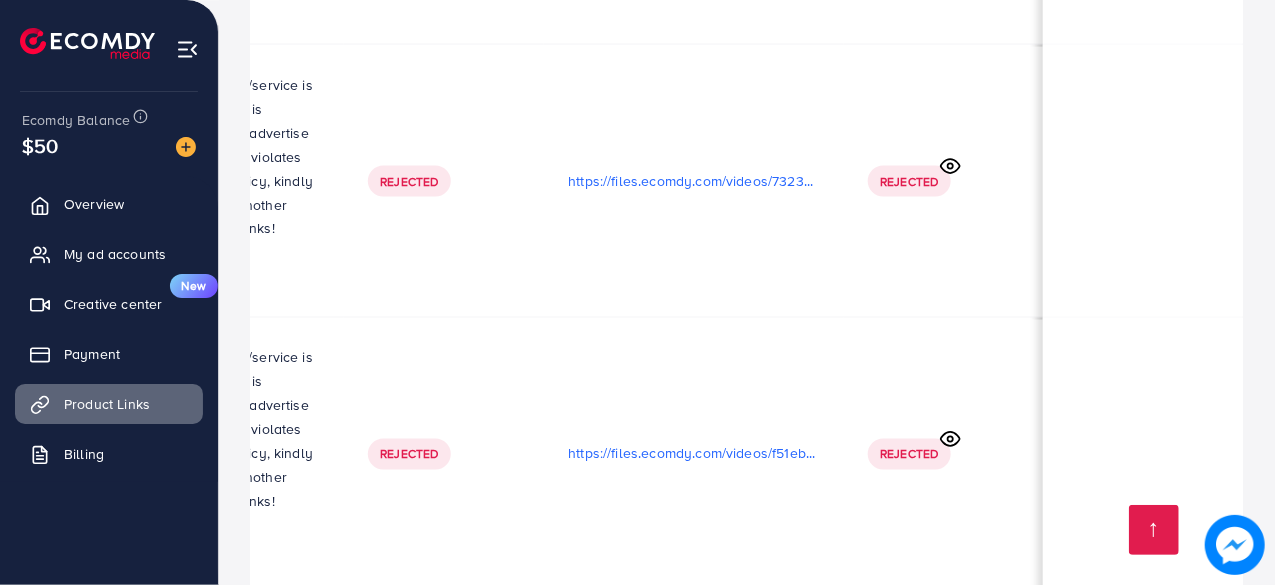 scroll, scrollTop: 0, scrollLeft: 0, axis: both 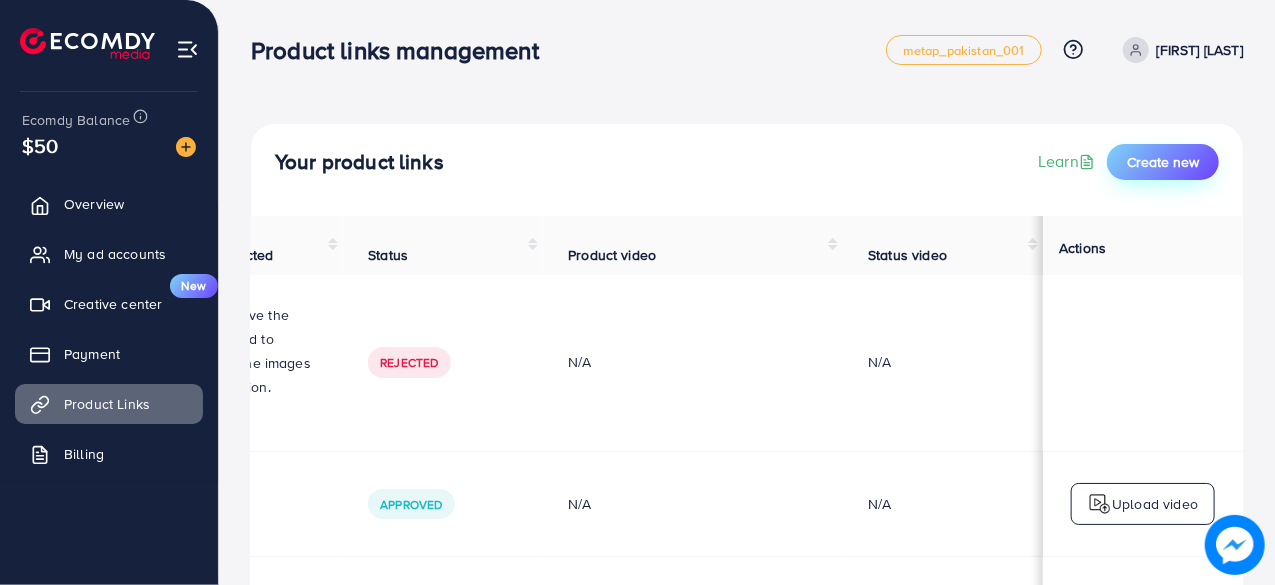 click on "Create new" at bounding box center (1163, 162) 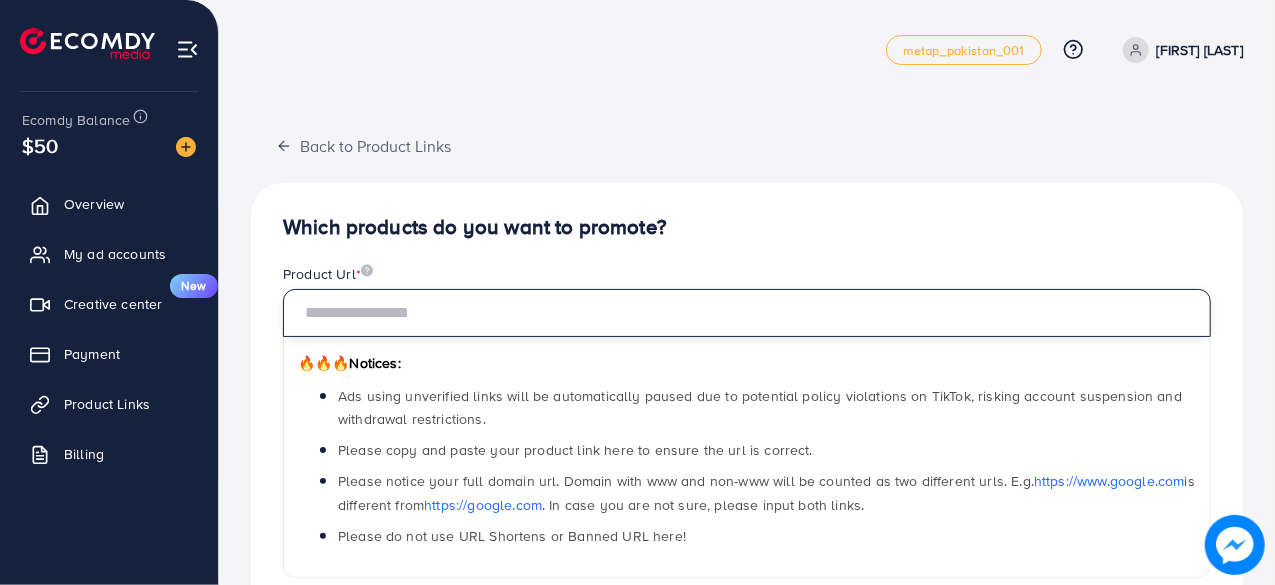 click at bounding box center (747, 313) 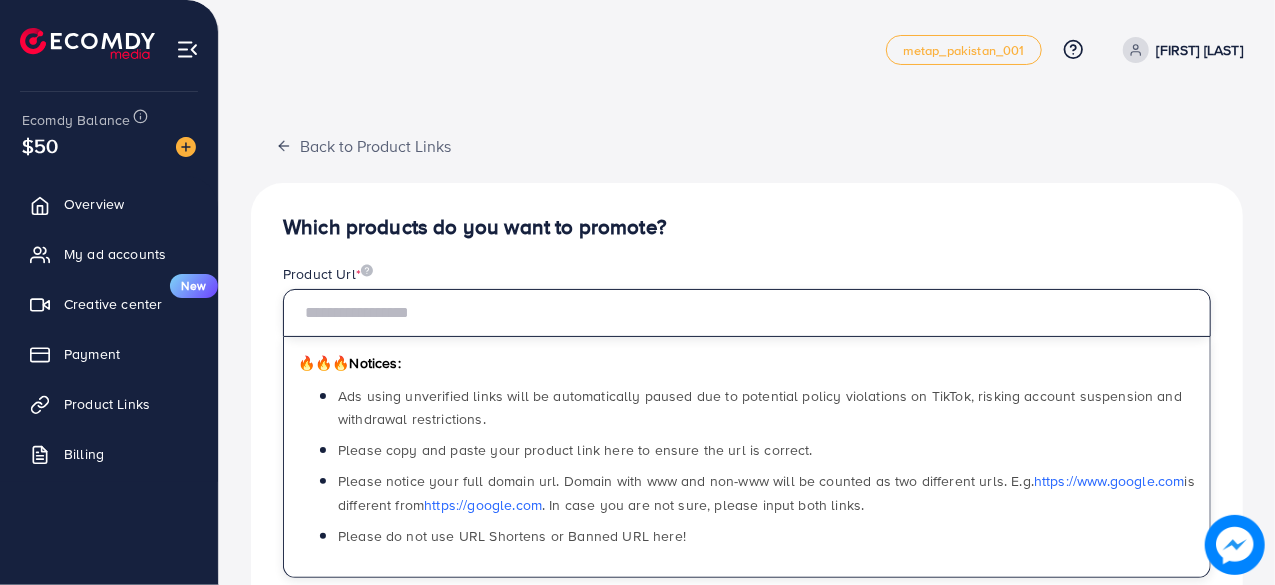 paste on "**********" 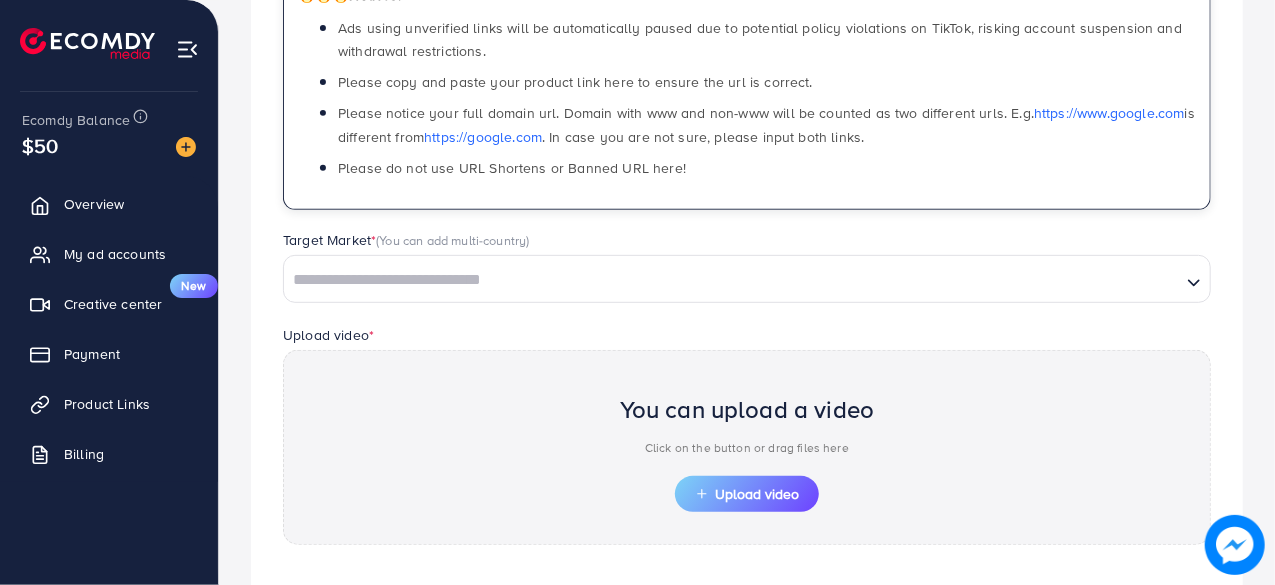 scroll, scrollTop: 400, scrollLeft: 0, axis: vertical 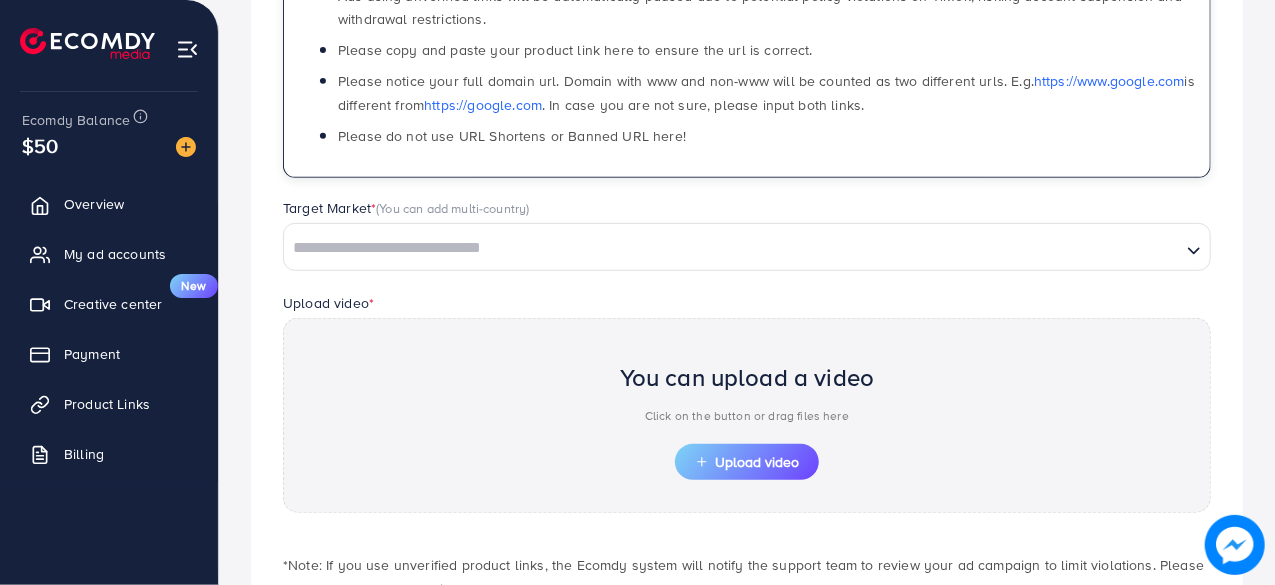 type on "**********" 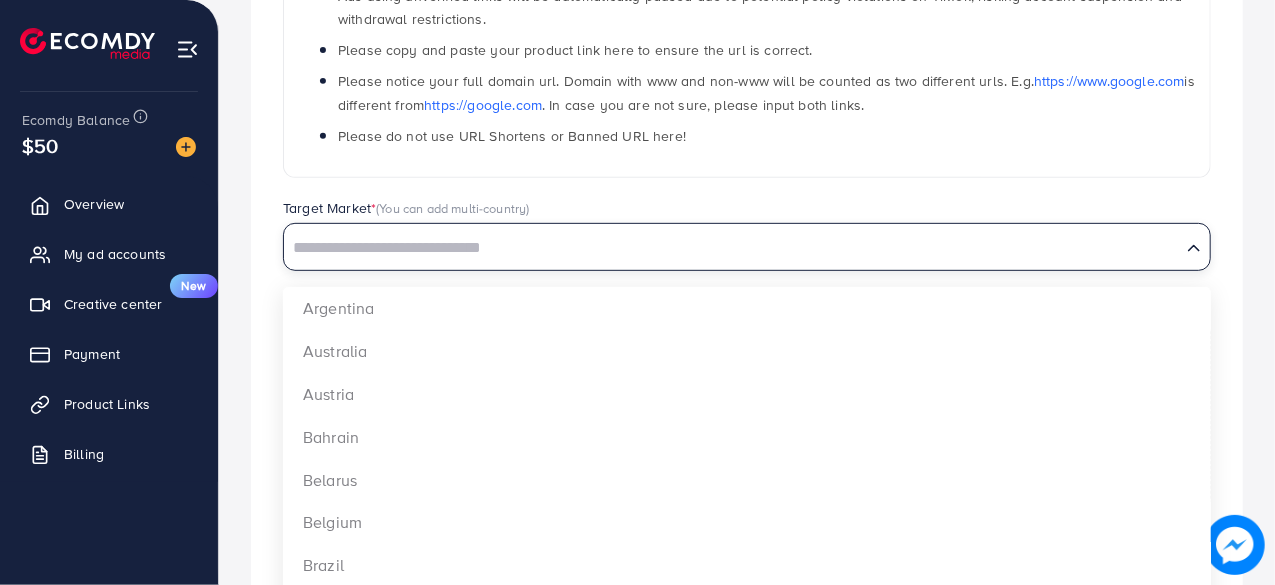 click at bounding box center [732, 248] 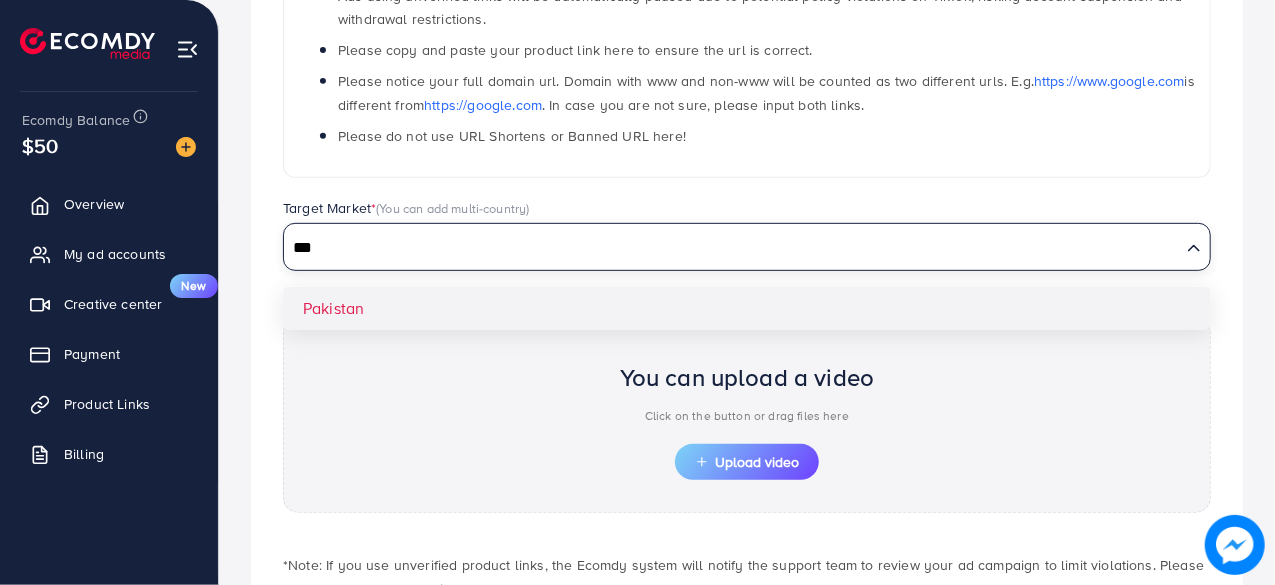 type on "***" 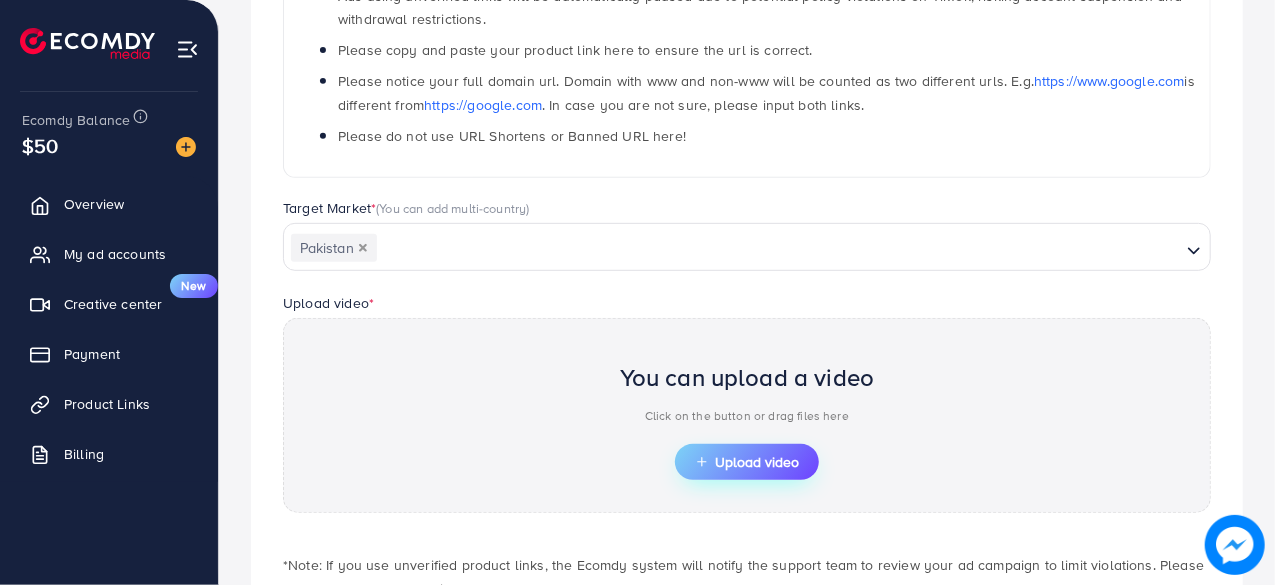 click on "Upload video" at bounding box center (747, 462) 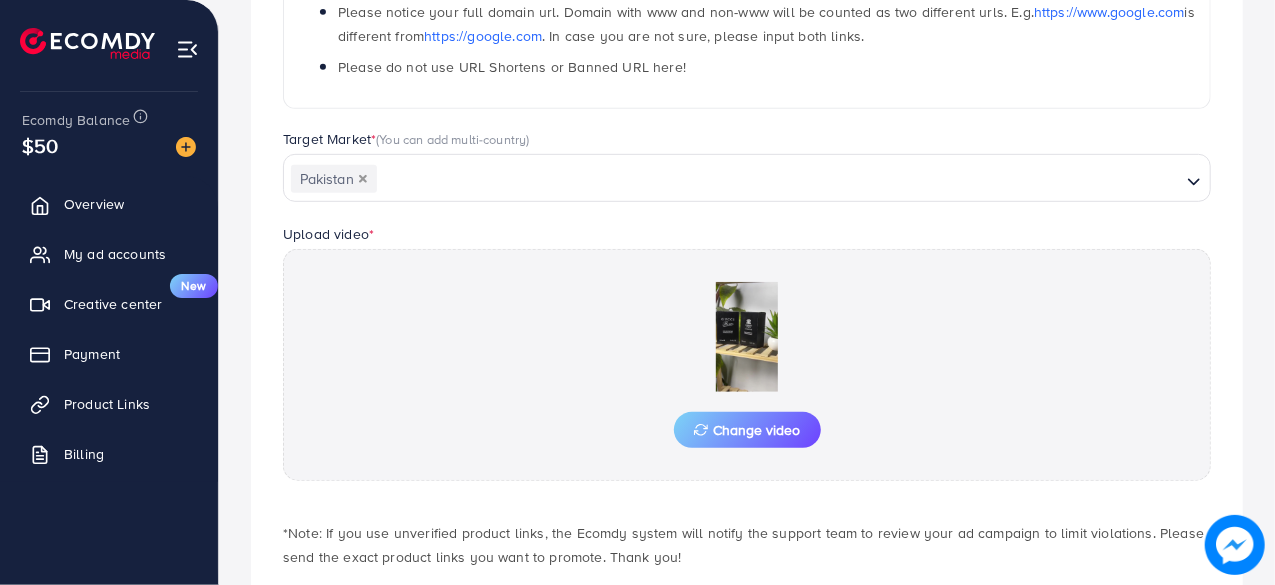 scroll, scrollTop: 500, scrollLeft: 0, axis: vertical 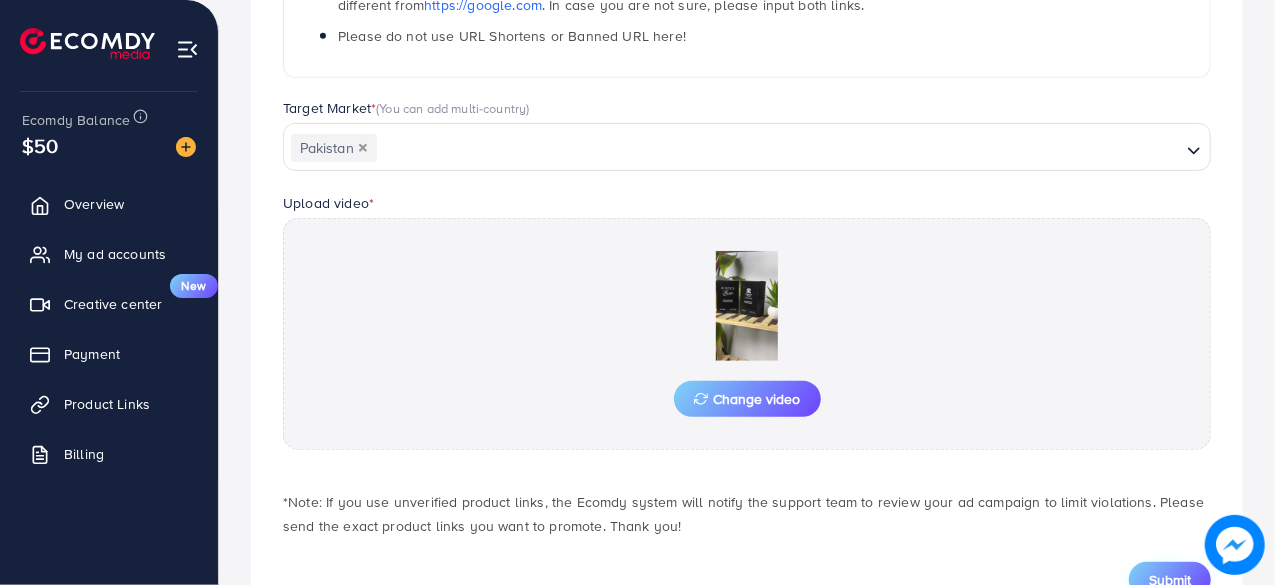 click on "Submit" at bounding box center [1170, 580] 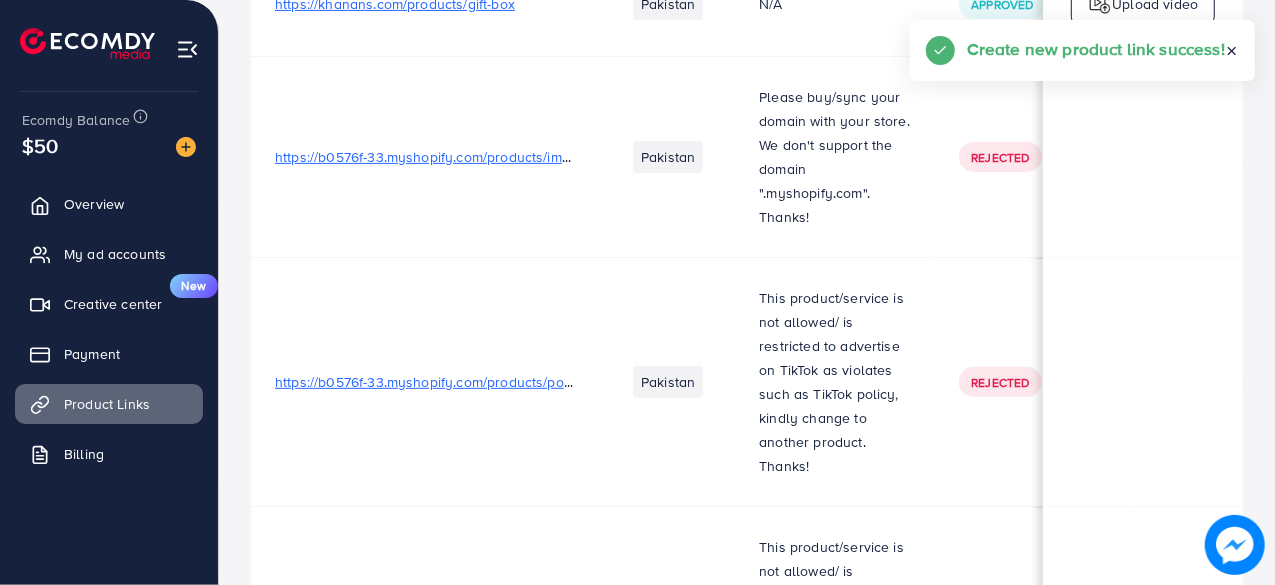 scroll, scrollTop: 0, scrollLeft: 0, axis: both 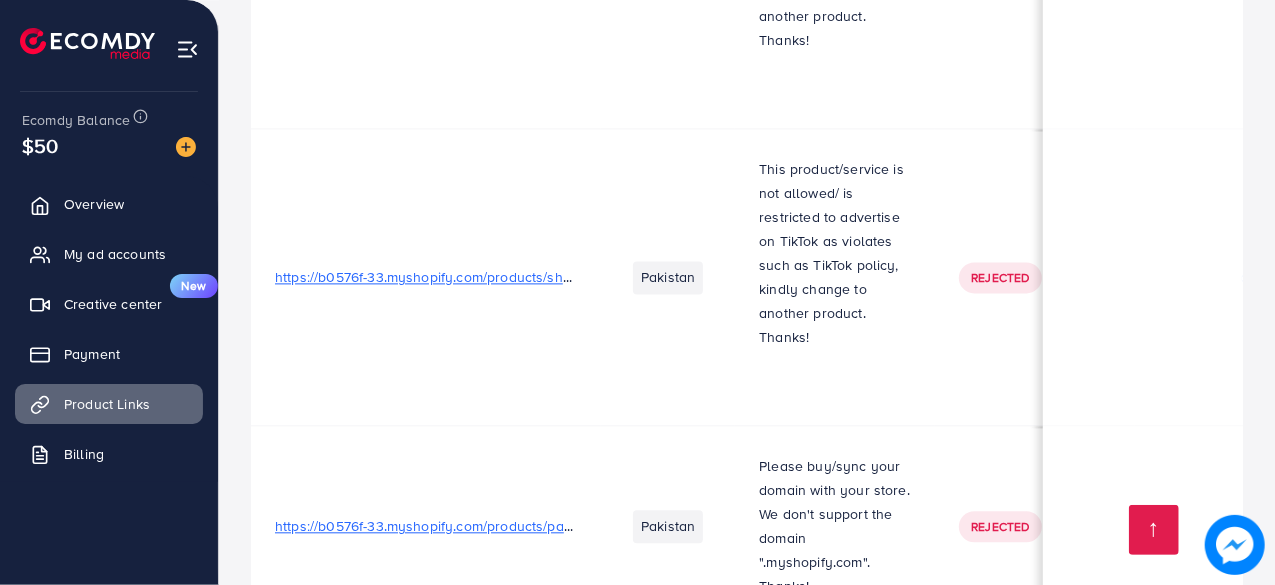 drag, startPoint x: 888, startPoint y: 249, endPoint x: 1262, endPoint y: 43, distance: 426.9801 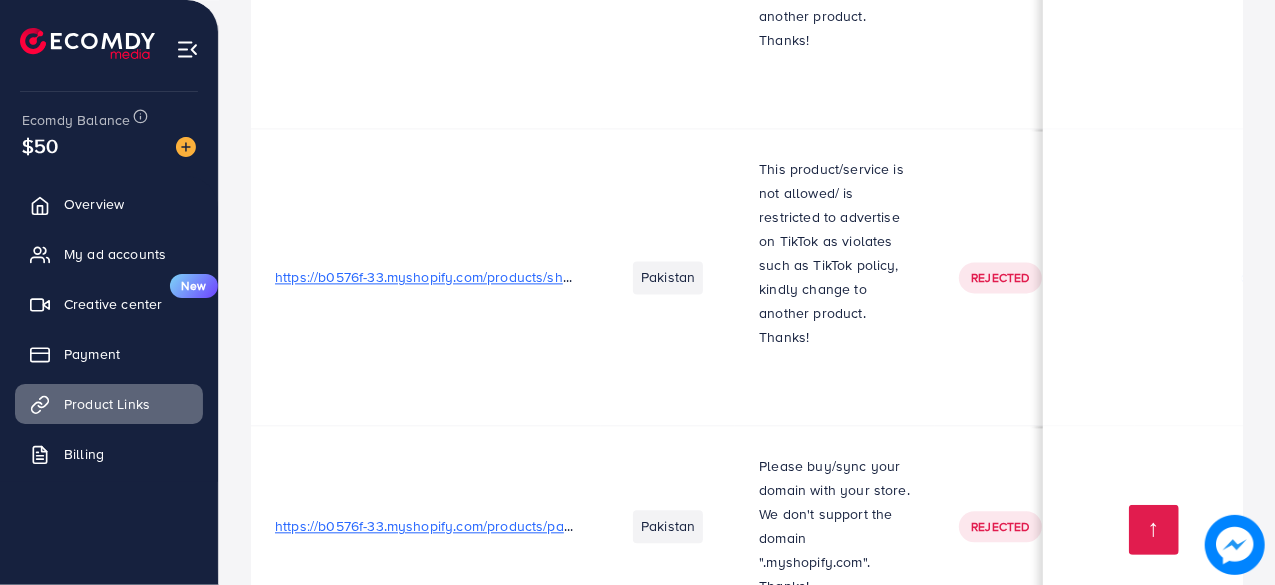 scroll, scrollTop: 2782, scrollLeft: 0, axis: vertical 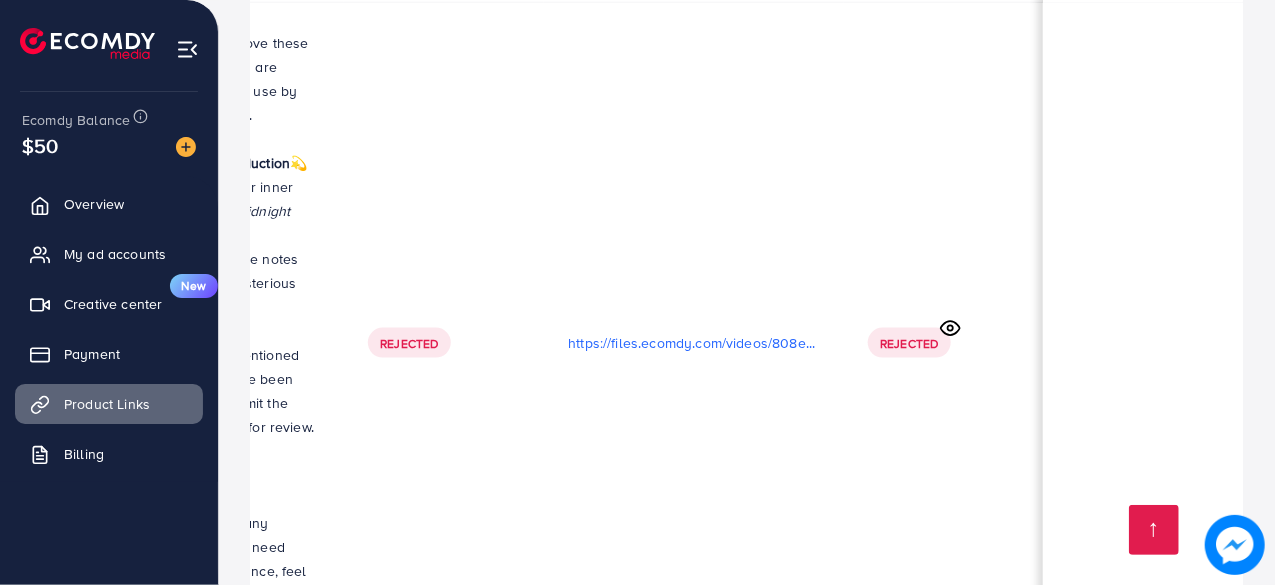 drag, startPoint x: 620, startPoint y: 216, endPoint x: 1279, endPoint y: 295, distance: 663.7183 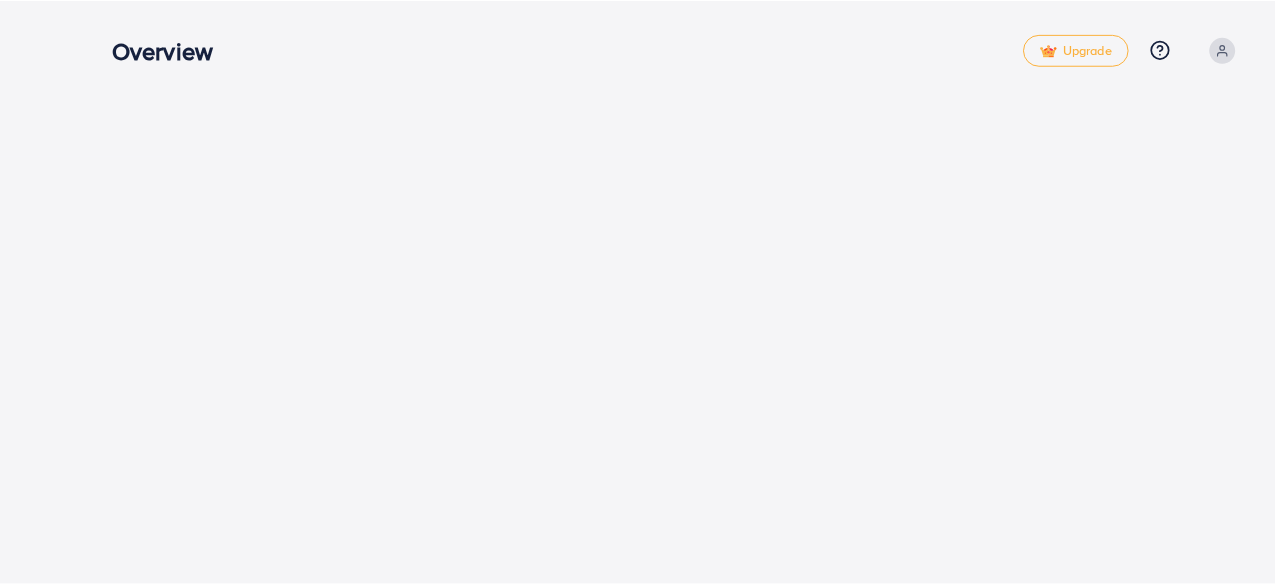 scroll, scrollTop: 0, scrollLeft: 0, axis: both 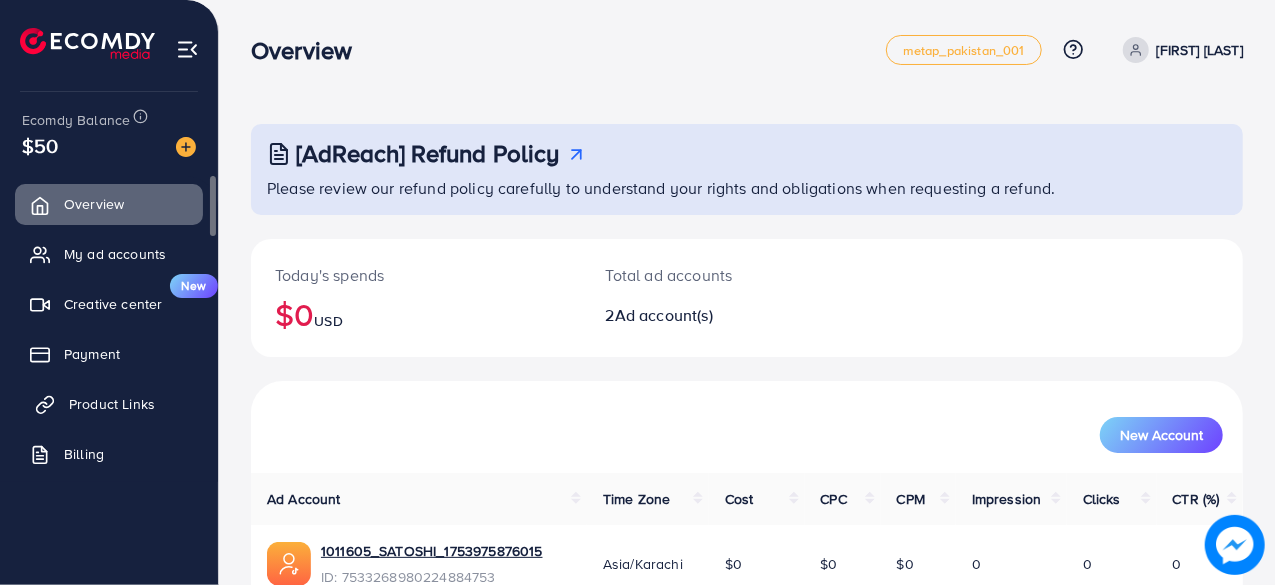 click on "Product Links" at bounding box center (112, 404) 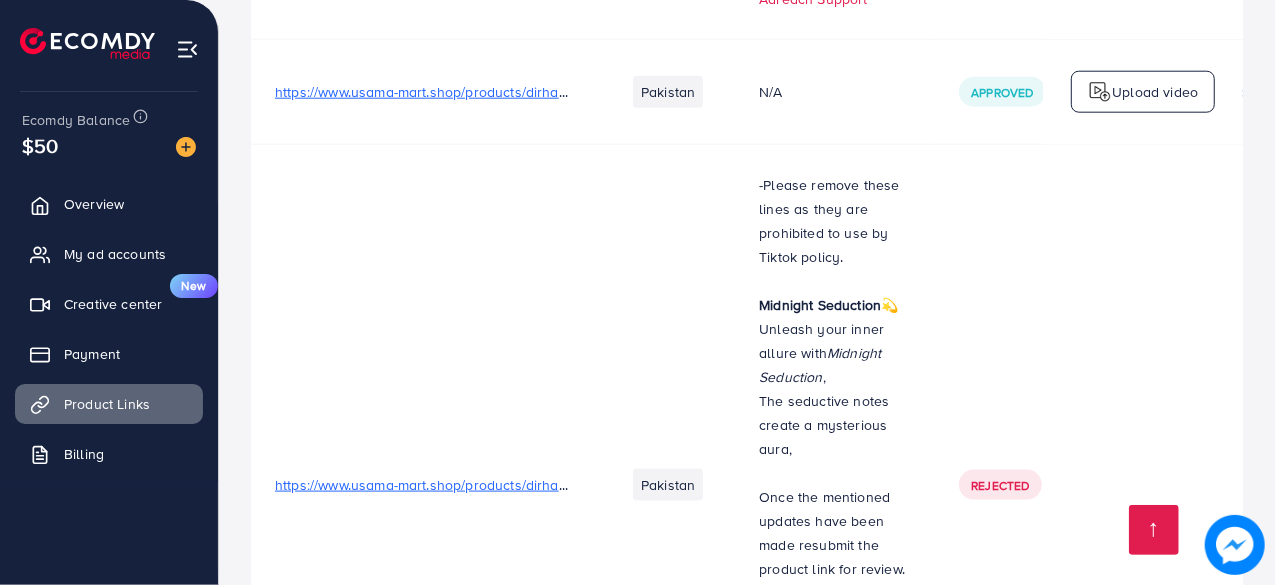 scroll, scrollTop: 32072, scrollLeft: 0, axis: vertical 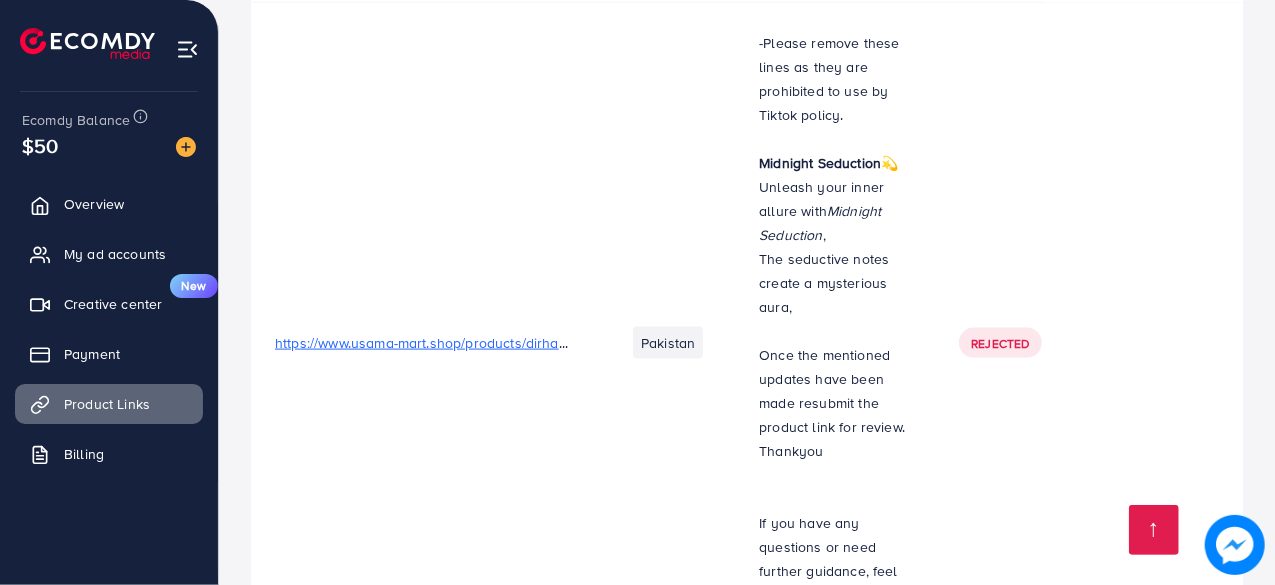 drag, startPoint x: 918, startPoint y: 281, endPoint x: 1026, endPoint y: 438, distance: 190.55971 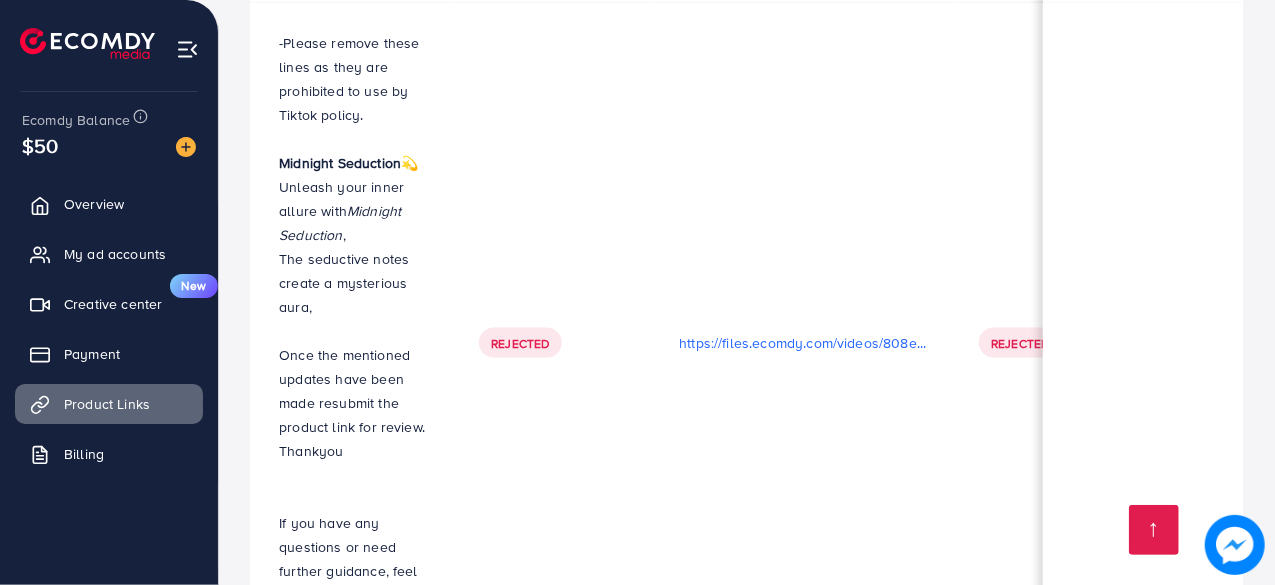 scroll, scrollTop: 0, scrollLeft: 591, axis: horizontal 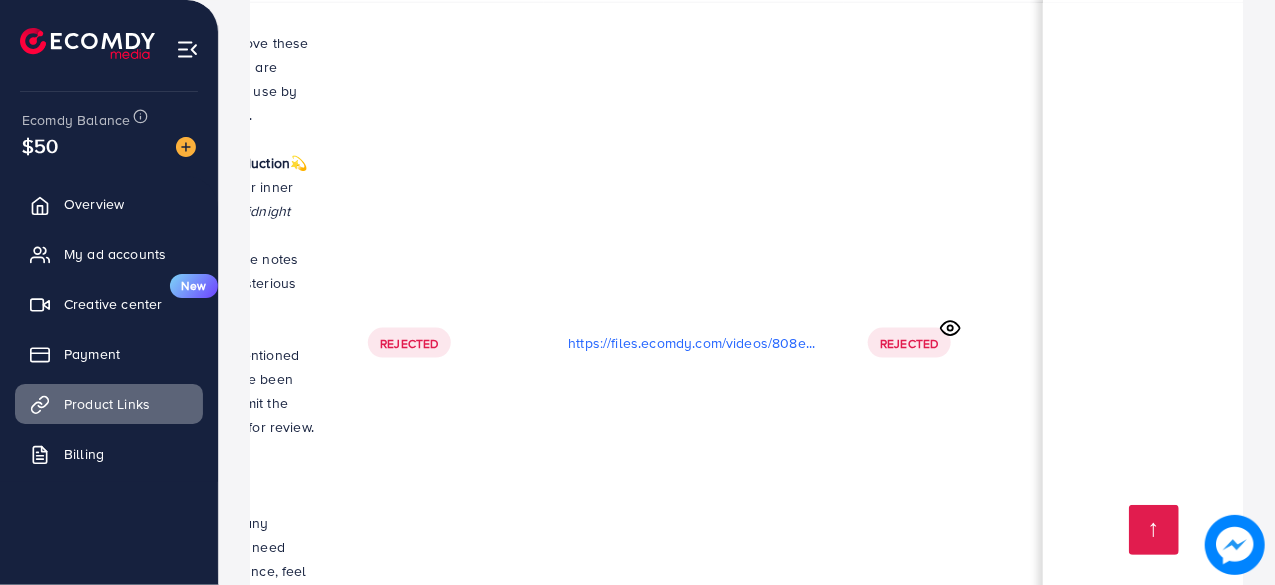 drag, startPoint x: 1026, startPoint y: 438, endPoint x: 1279, endPoint y: 407, distance: 254.89214 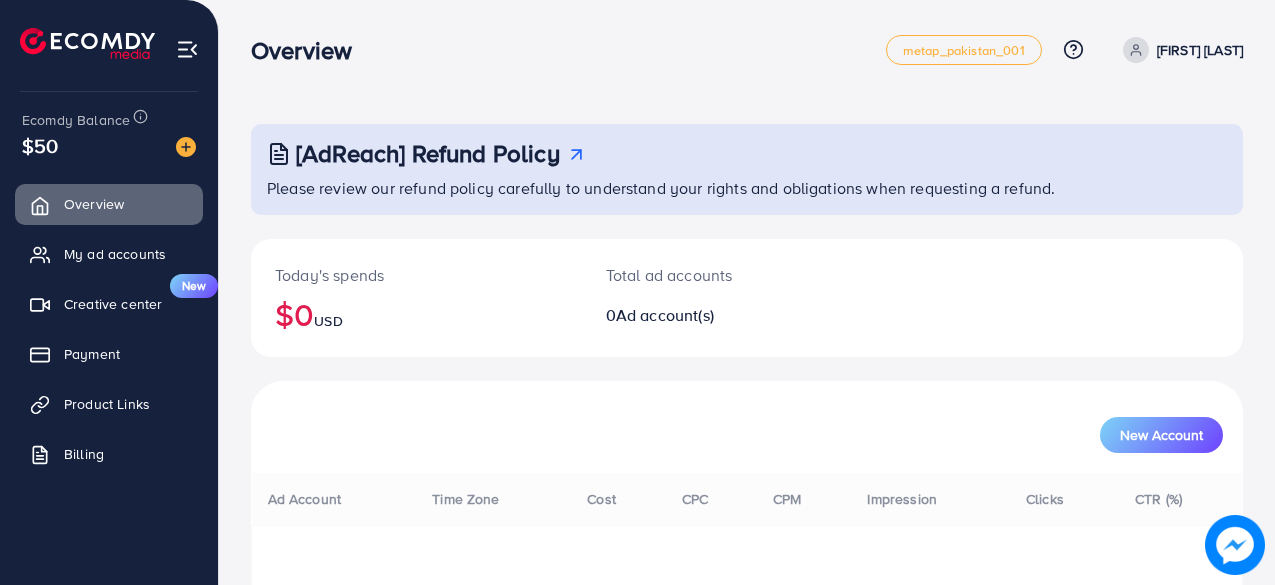 scroll, scrollTop: 0, scrollLeft: 0, axis: both 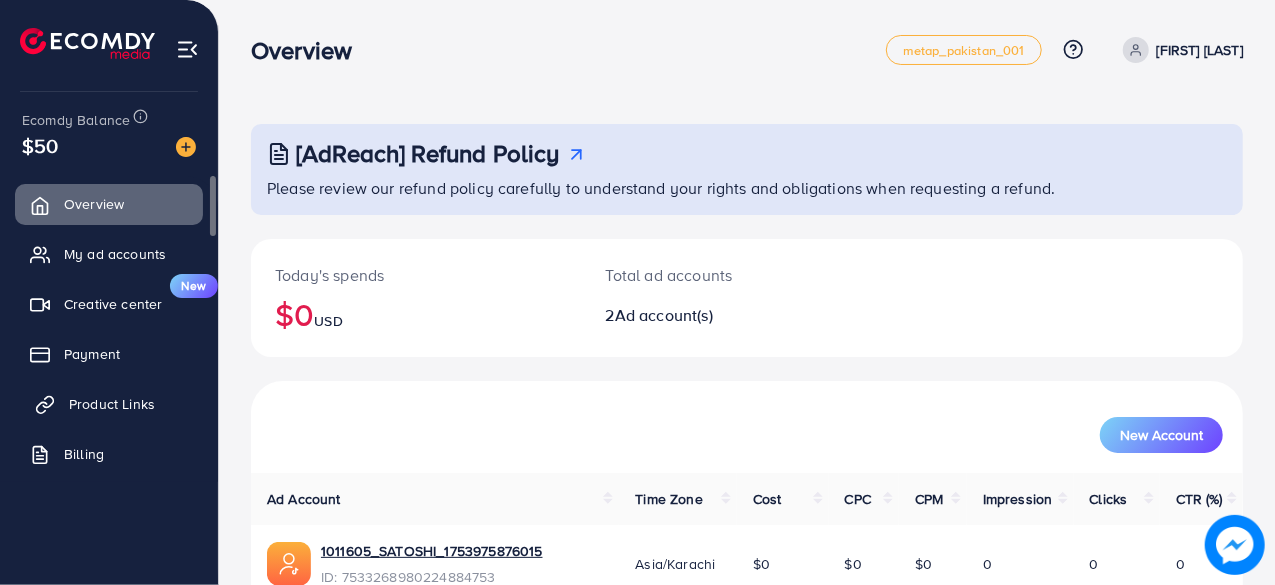 click on "Product Links" at bounding box center [112, 404] 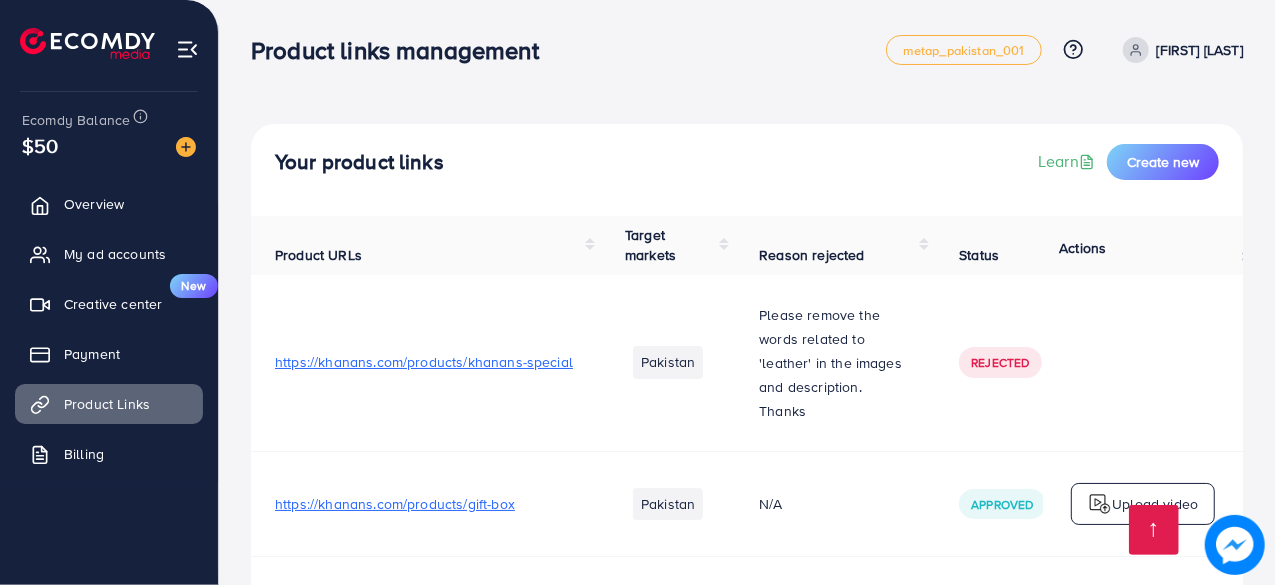 scroll, scrollTop: 32072, scrollLeft: 0, axis: vertical 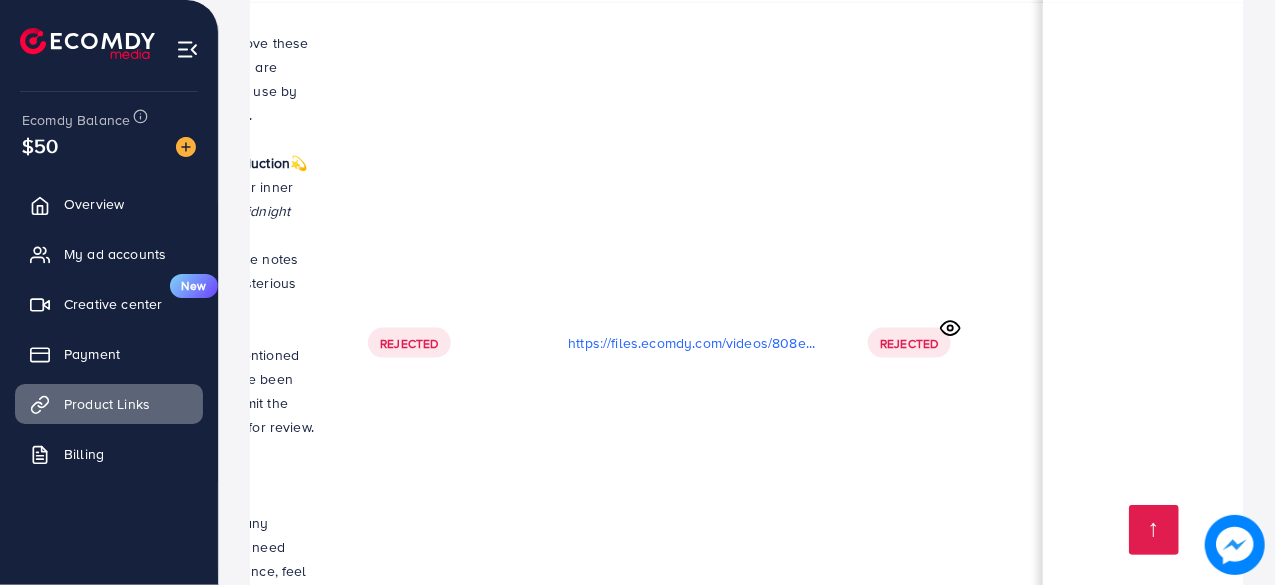drag, startPoint x: 976, startPoint y: 386, endPoint x: 1279, endPoint y: 388, distance: 303.0066 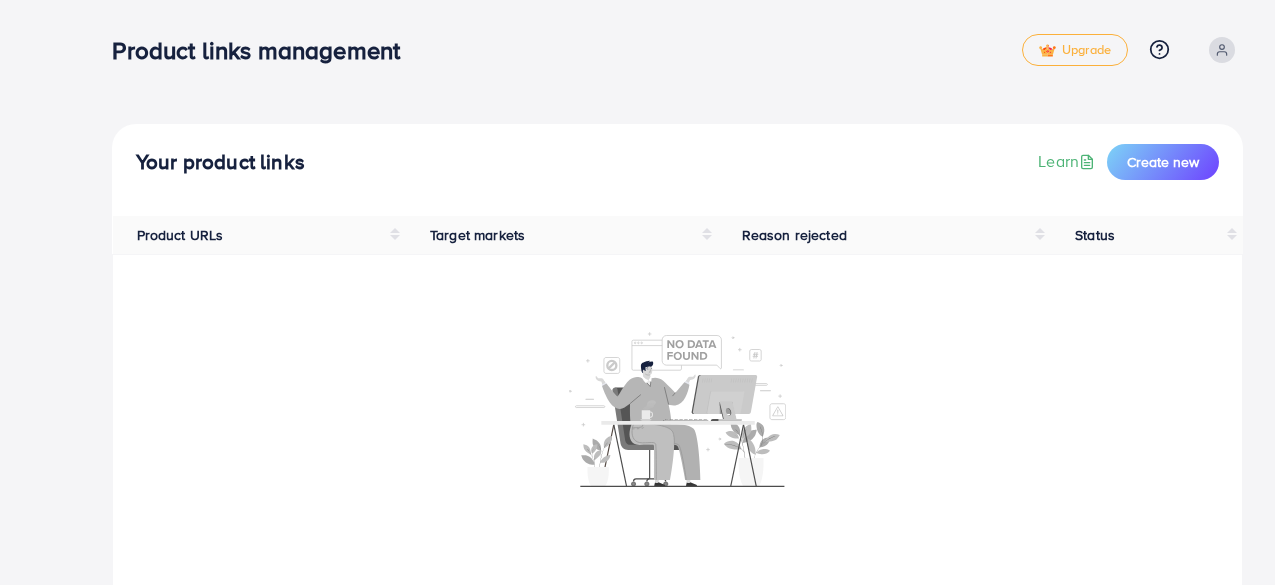 scroll, scrollTop: 0, scrollLeft: 0, axis: both 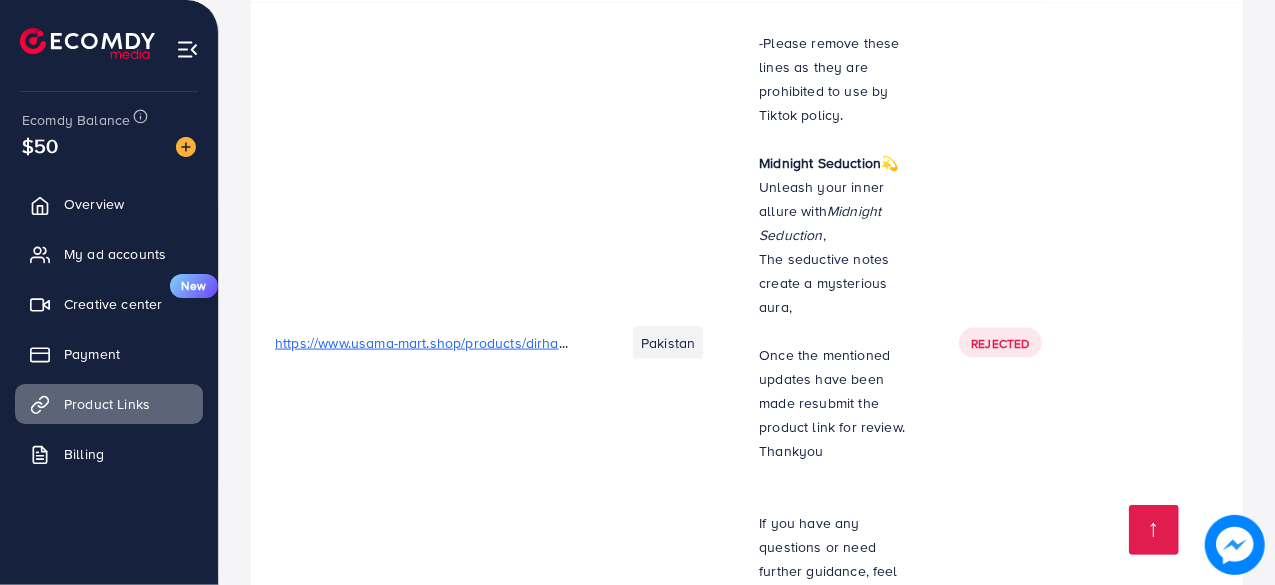 drag, startPoint x: 626, startPoint y: 263, endPoint x: 648, endPoint y: 625, distance: 362.66788 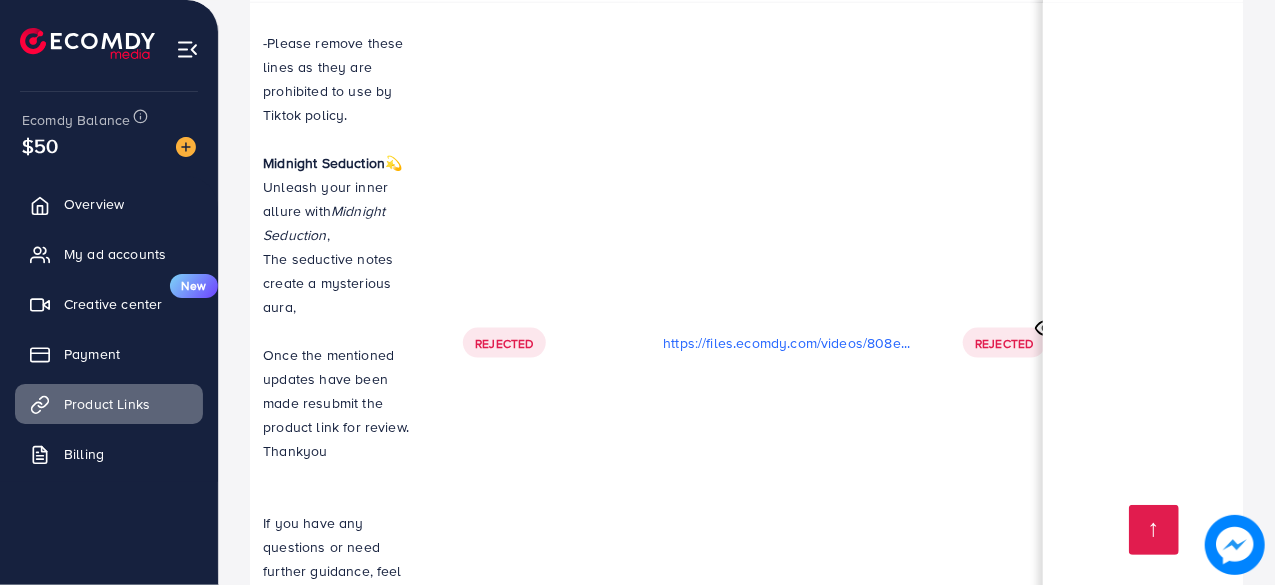 scroll, scrollTop: 0, scrollLeft: 591, axis: horizontal 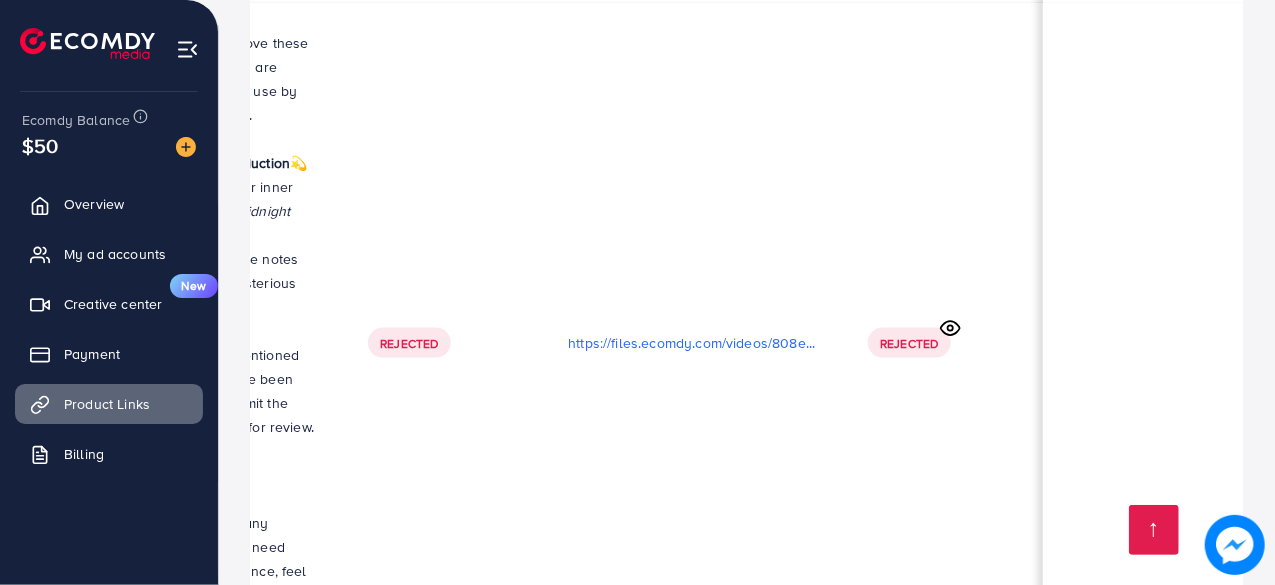 drag, startPoint x: 754, startPoint y: 295, endPoint x: 1279, endPoint y: 295, distance: 525 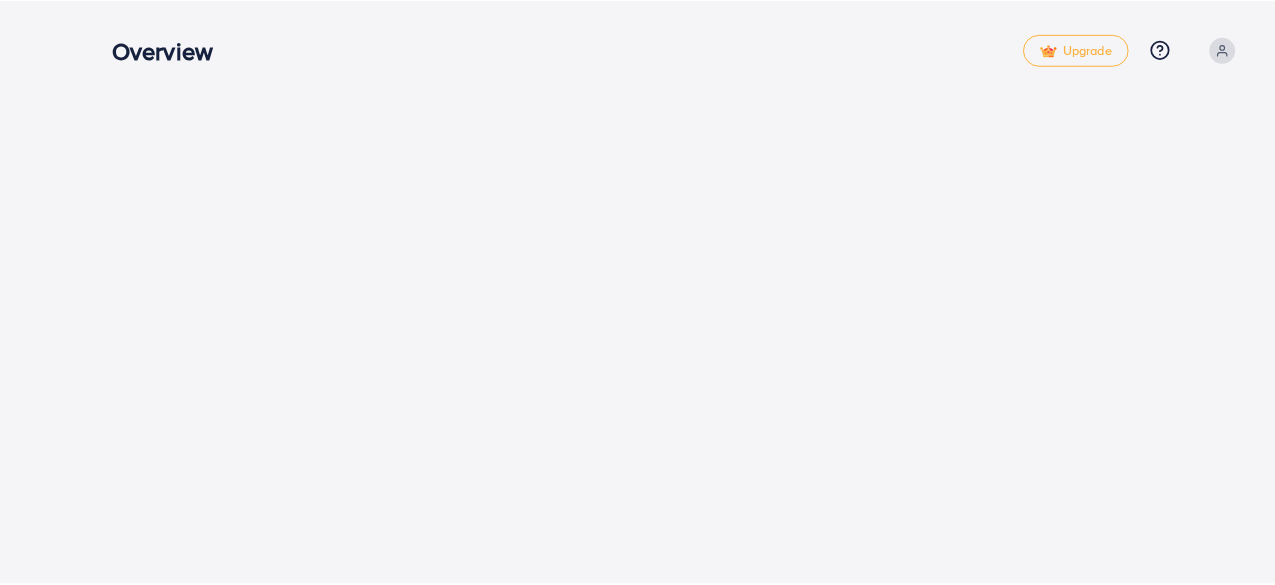 scroll, scrollTop: 0, scrollLeft: 0, axis: both 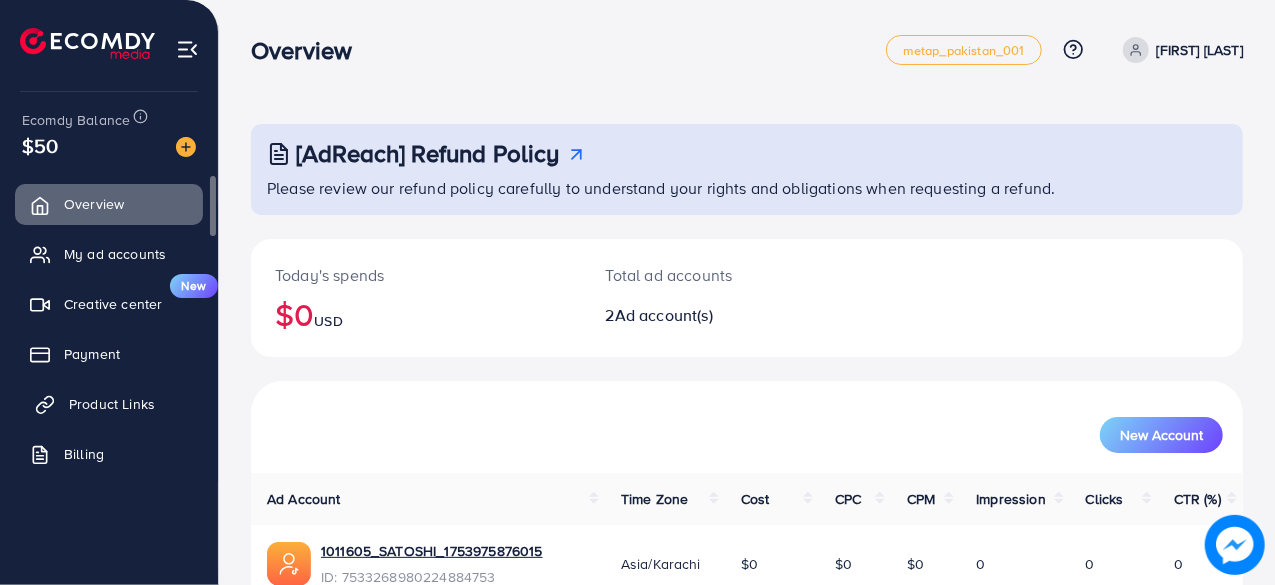 click on "Product Links" at bounding box center [112, 404] 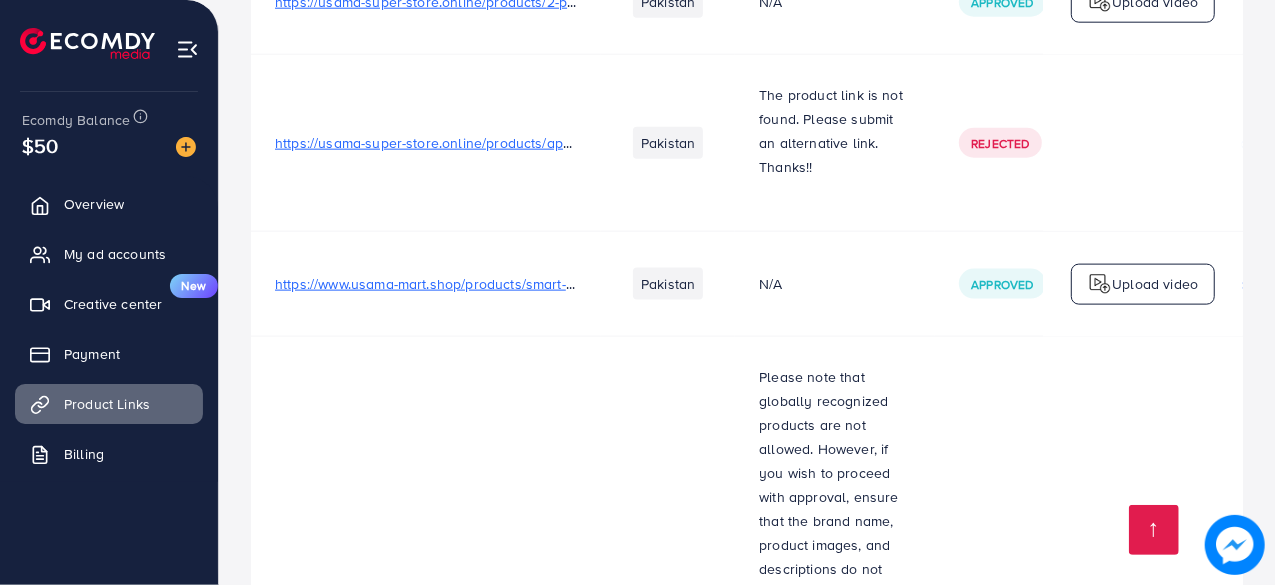 scroll, scrollTop: 32072, scrollLeft: 0, axis: vertical 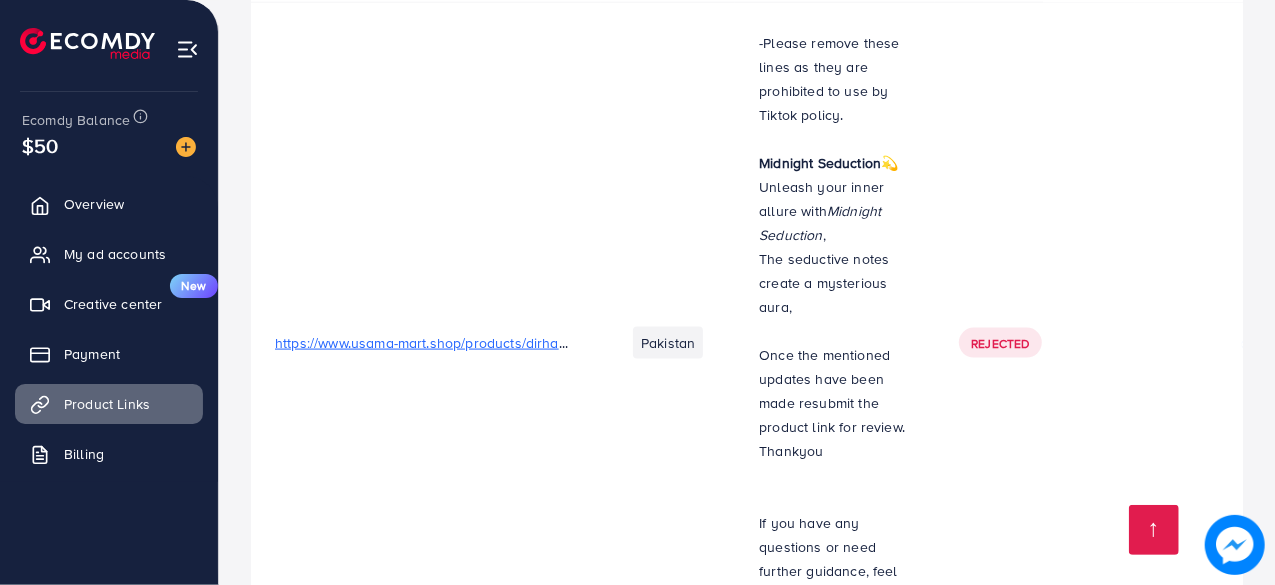 drag, startPoint x: 870, startPoint y: 356, endPoint x: 876, endPoint y: 330, distance: 26.683329 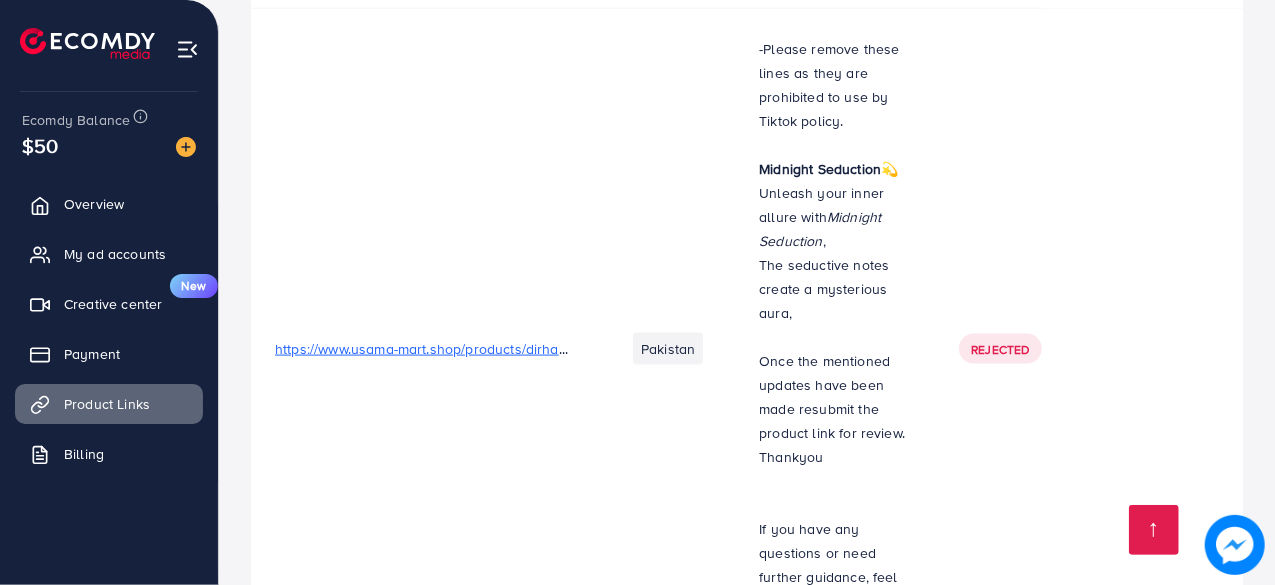 drag, startPoint x: 904, startPoint y: 535, endPoint x: 891, endPoint y: 493, distance: 43.965897 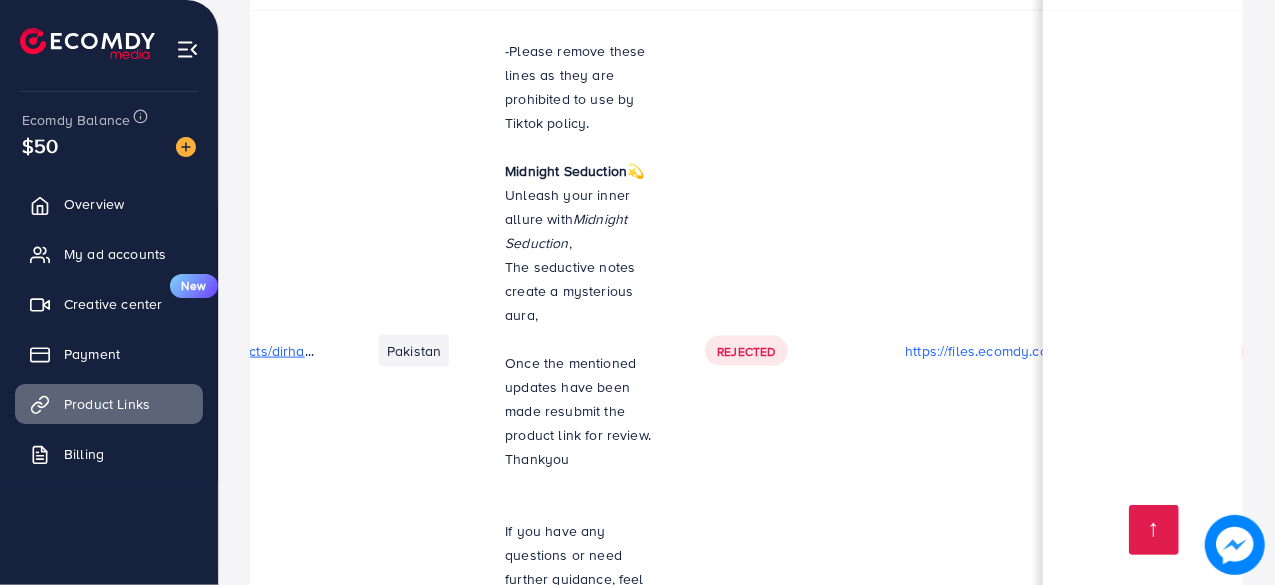 scroll, scrollTop: 0, scrollLeft: 591, axis: horizontal 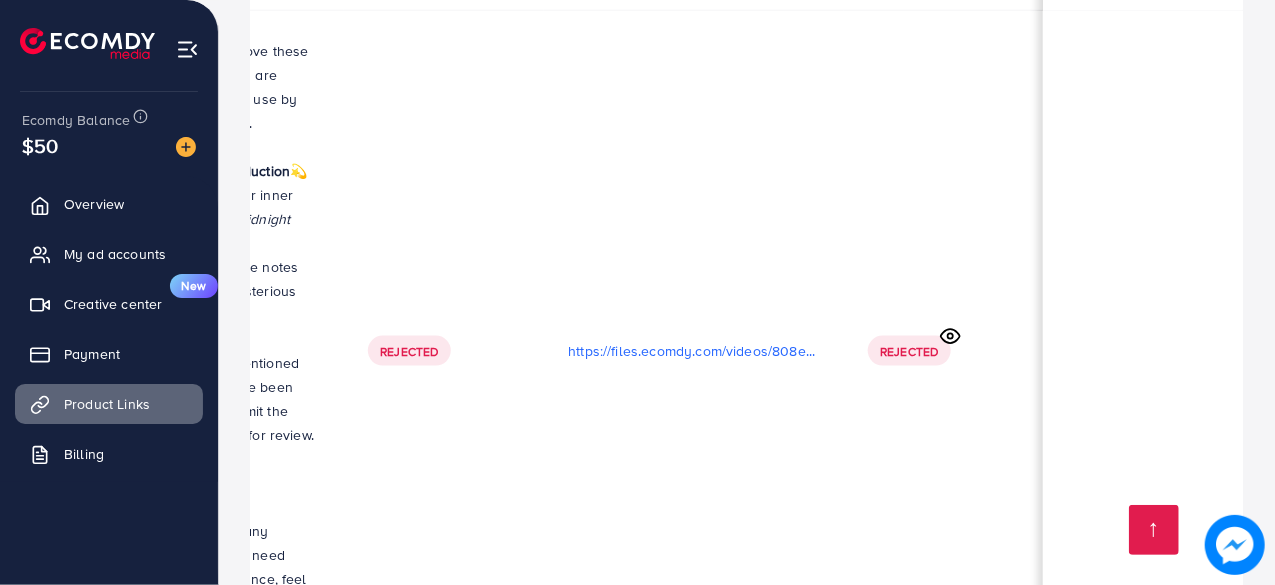 drag, startPoint x: 884, startPoint y: 396, endPoint x: 1252, endPoint y: 379, distance: 368.39246 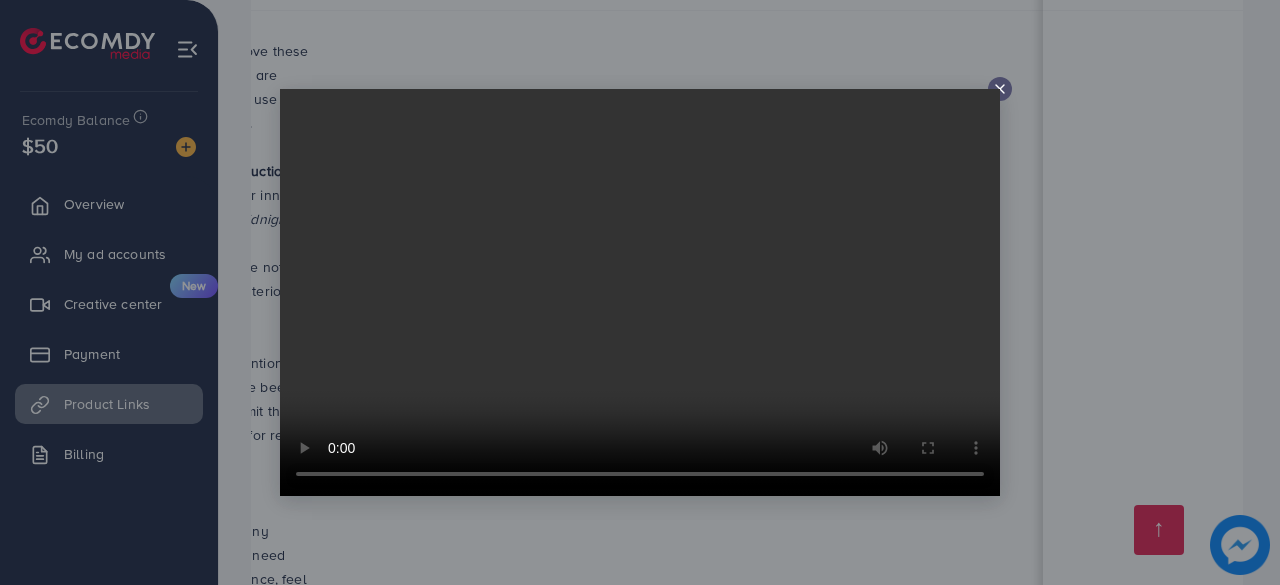 click 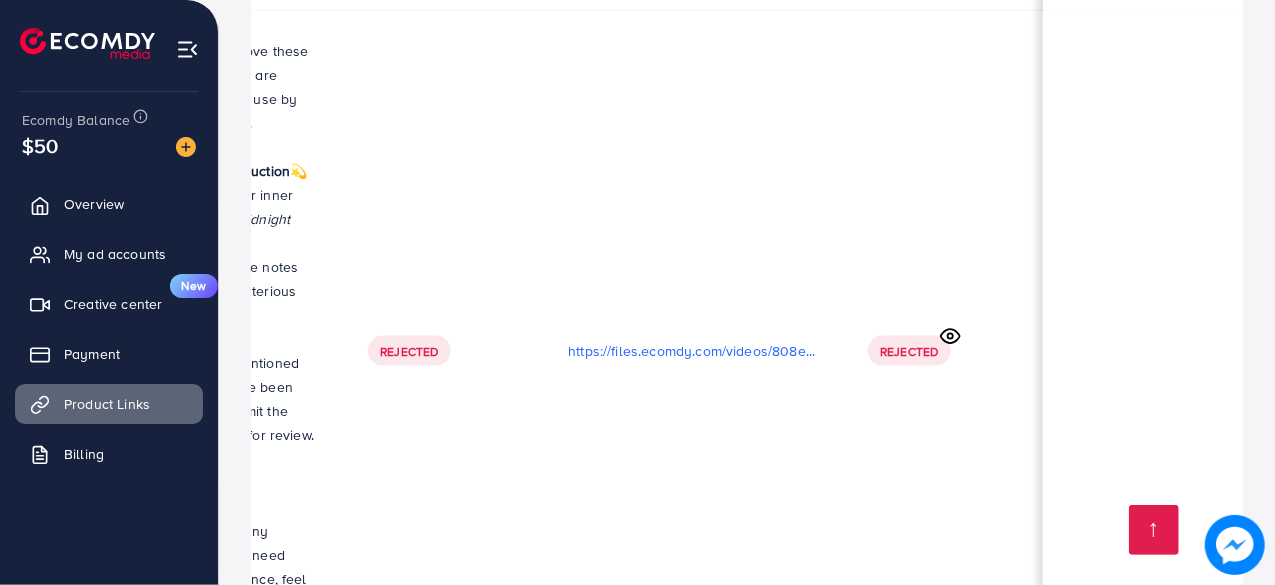 scroll, scrollTop: 0, scrollLeft: 586, axis: horizontal 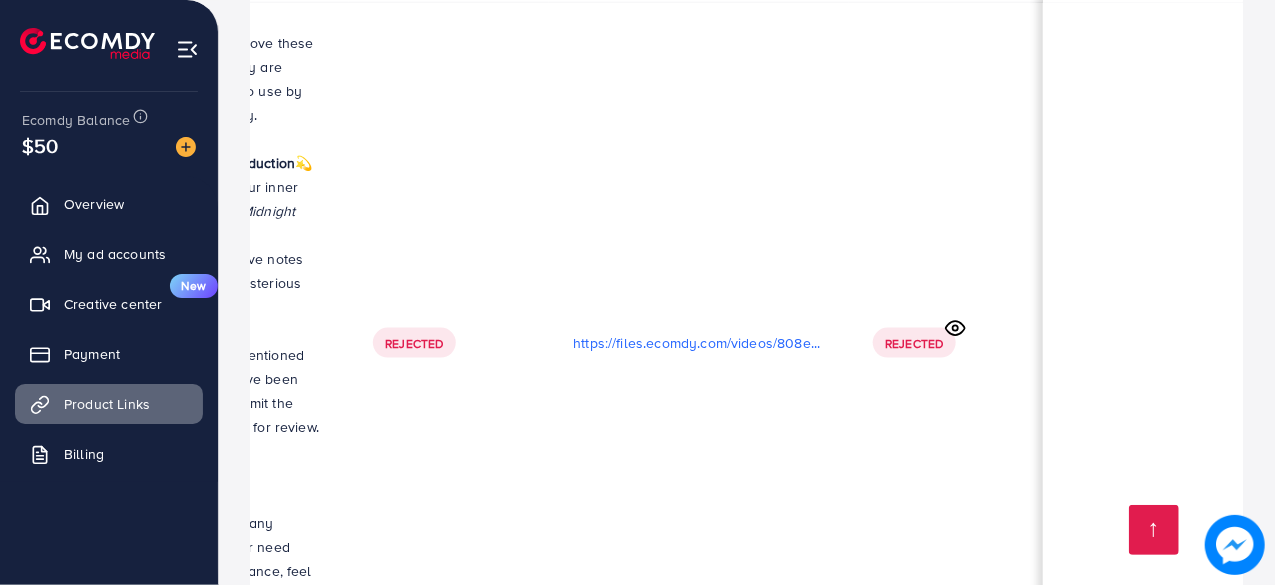 drag, startPoint x: 774, startPoint y: 313, endPoint x: 800, endPoint y: 431, distance: 120.83046 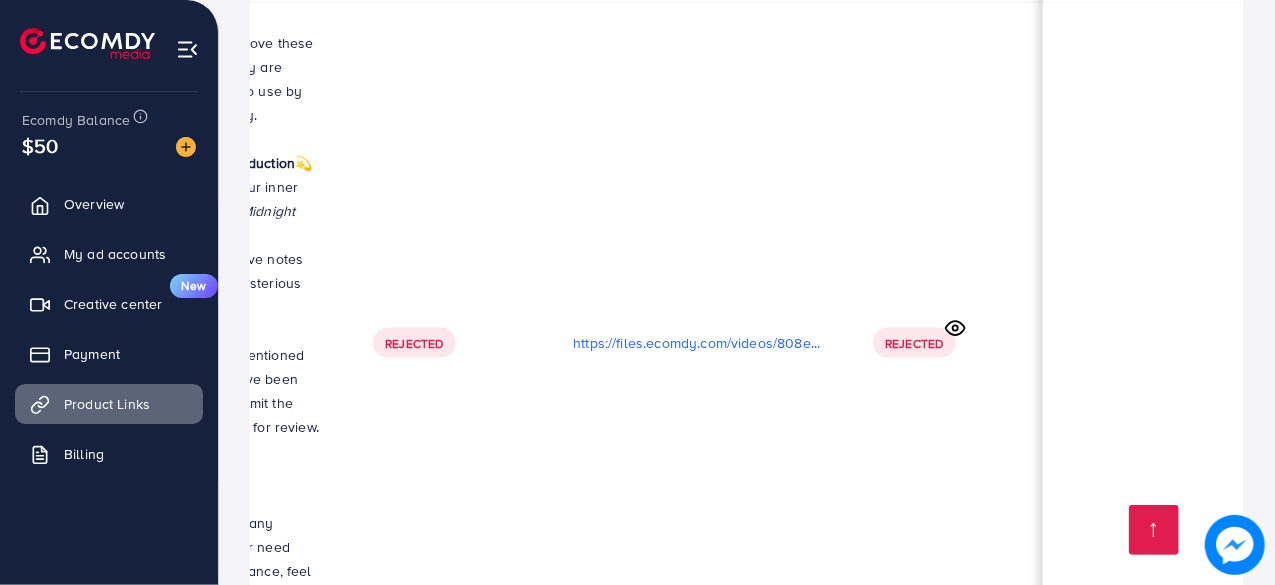 click on "https://files.ecomdy.com/videos/239ac9b7-b870-42eb-95c8-324af7773381-1754394765629.mp4" at bounding box center [699, 1579] 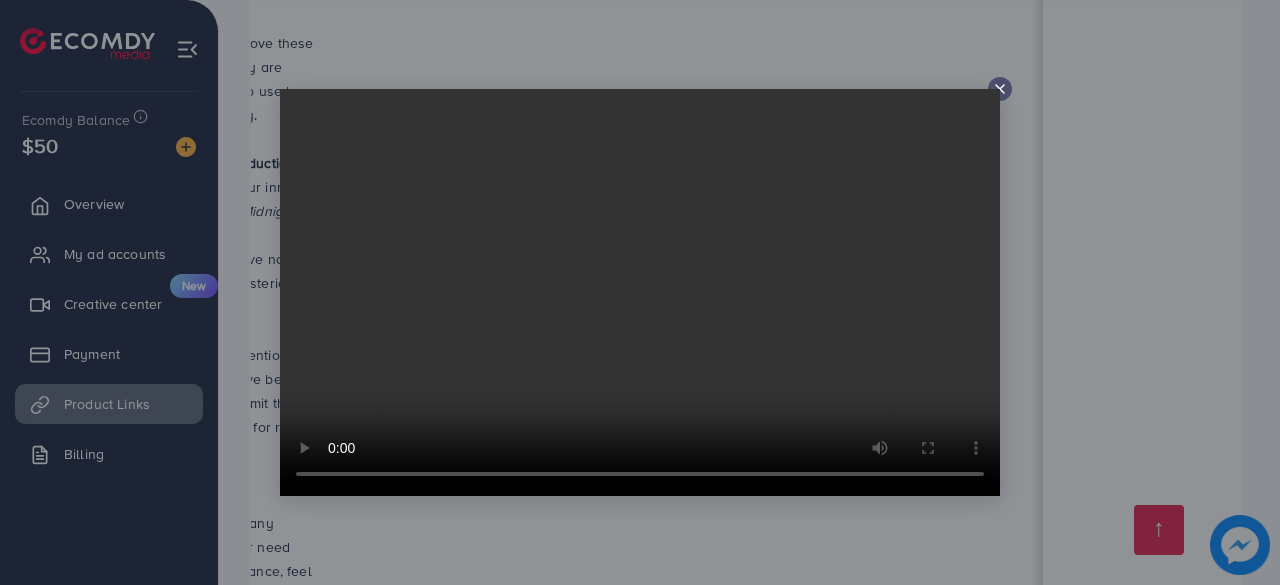 click 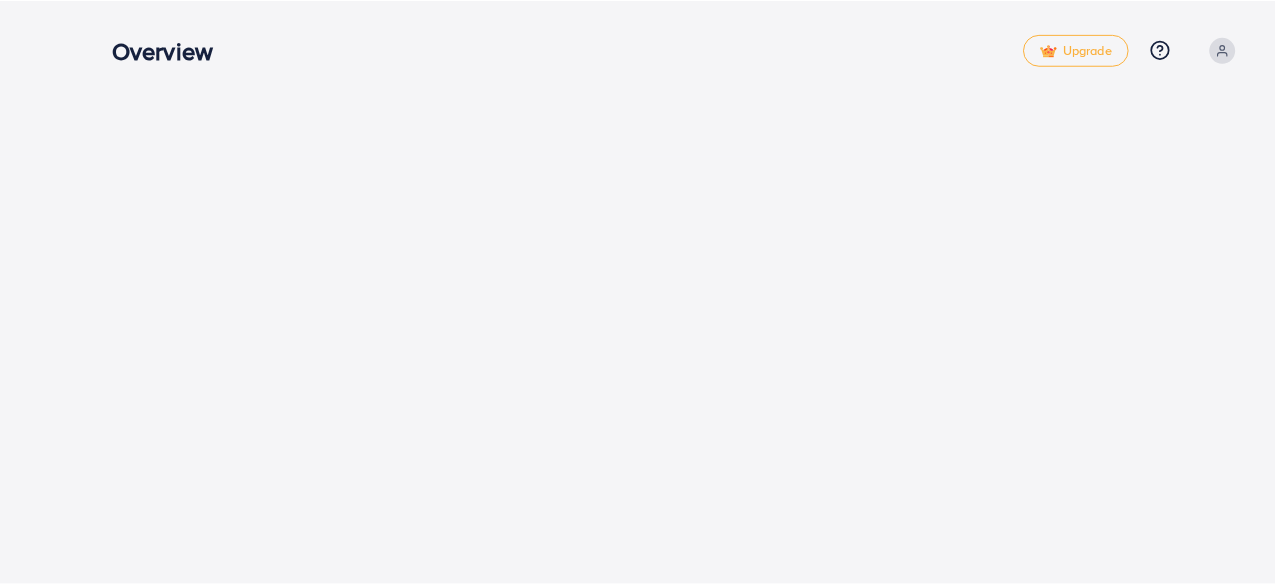 scroll, scrollTop: 0, scrollLeft: 0, axis: both 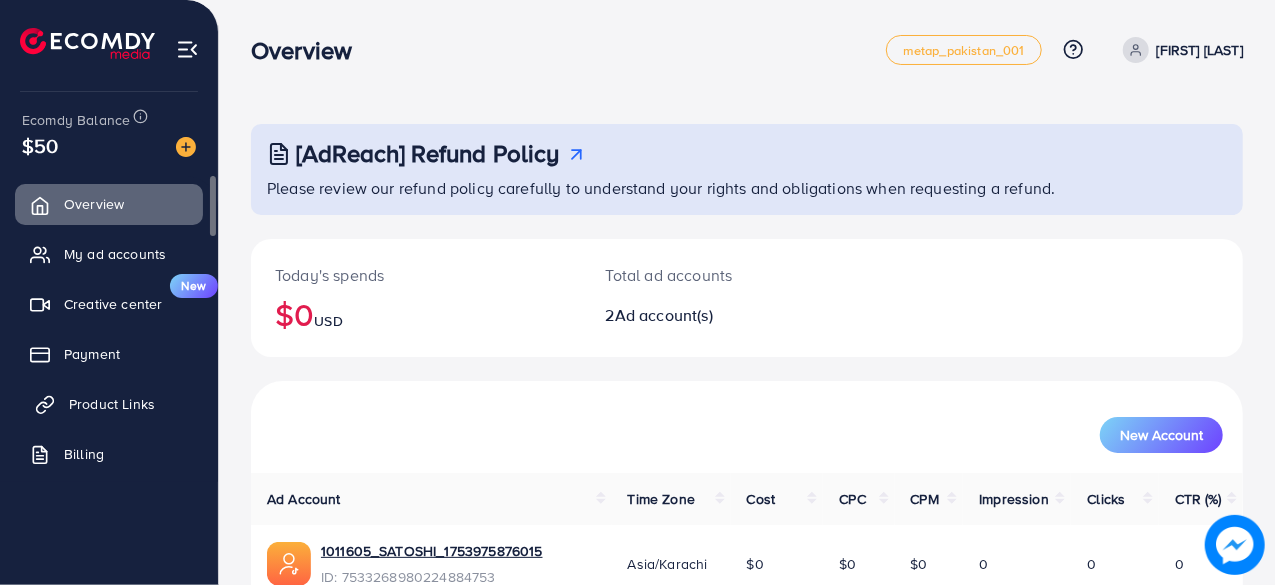 click on "Product Links" at bounding box center [112, 404] 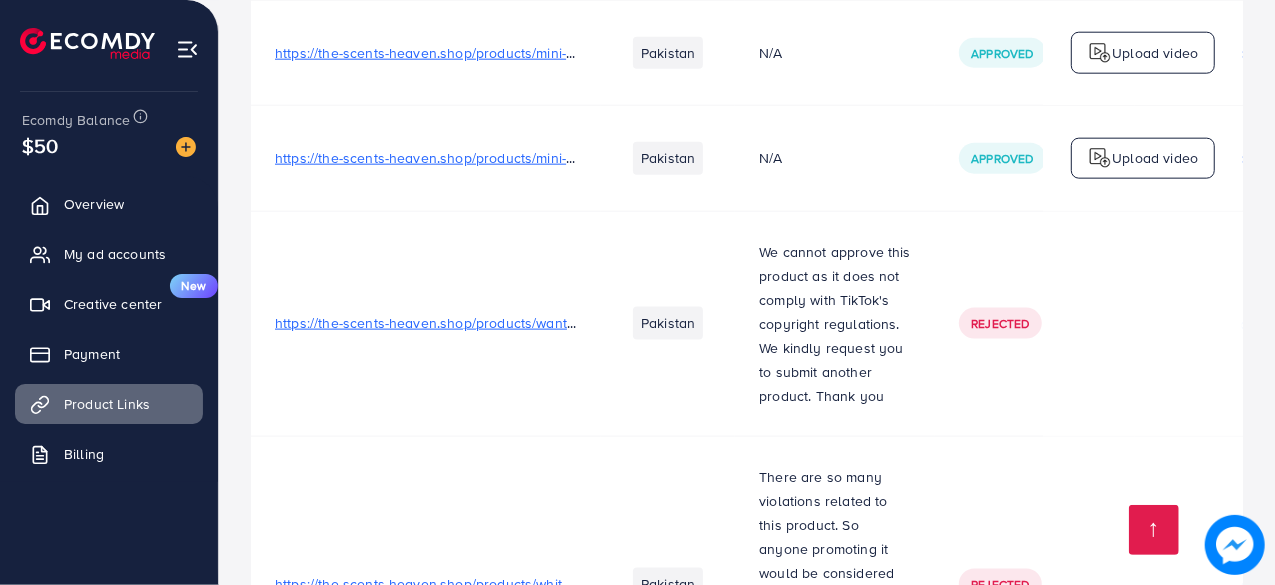 scroll, scrollTop: 32336, scrollLeft: 0, axis: vertical 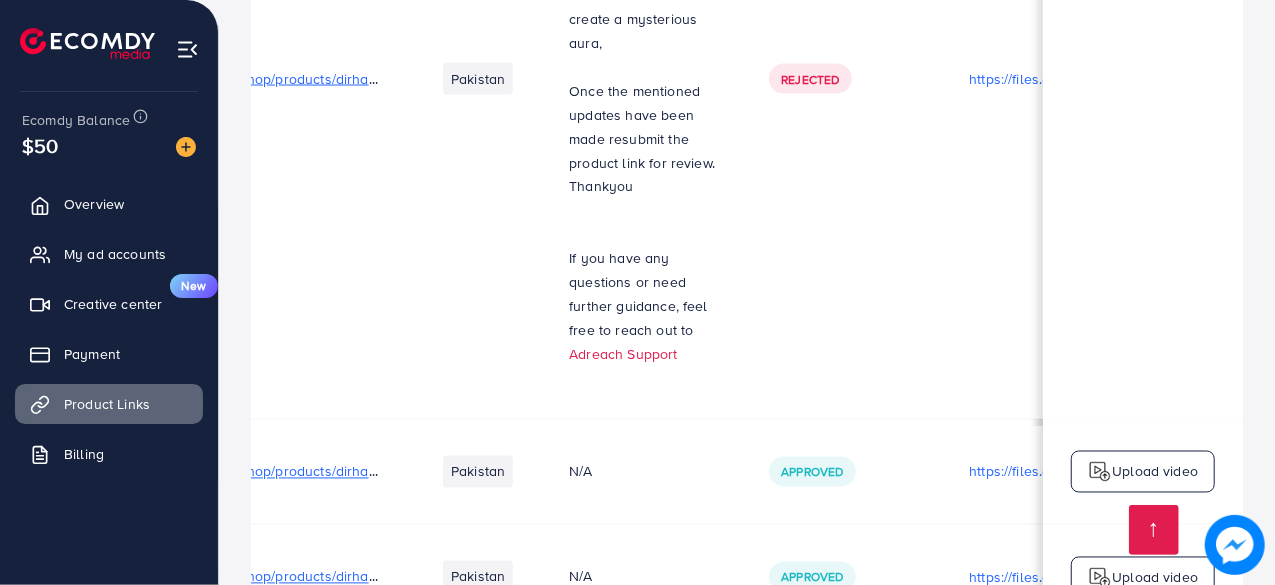 drag, startPoint x: 836, startPoint y: 373, endPoint x: 1279, endPoint y: 341, distance: 444.15427 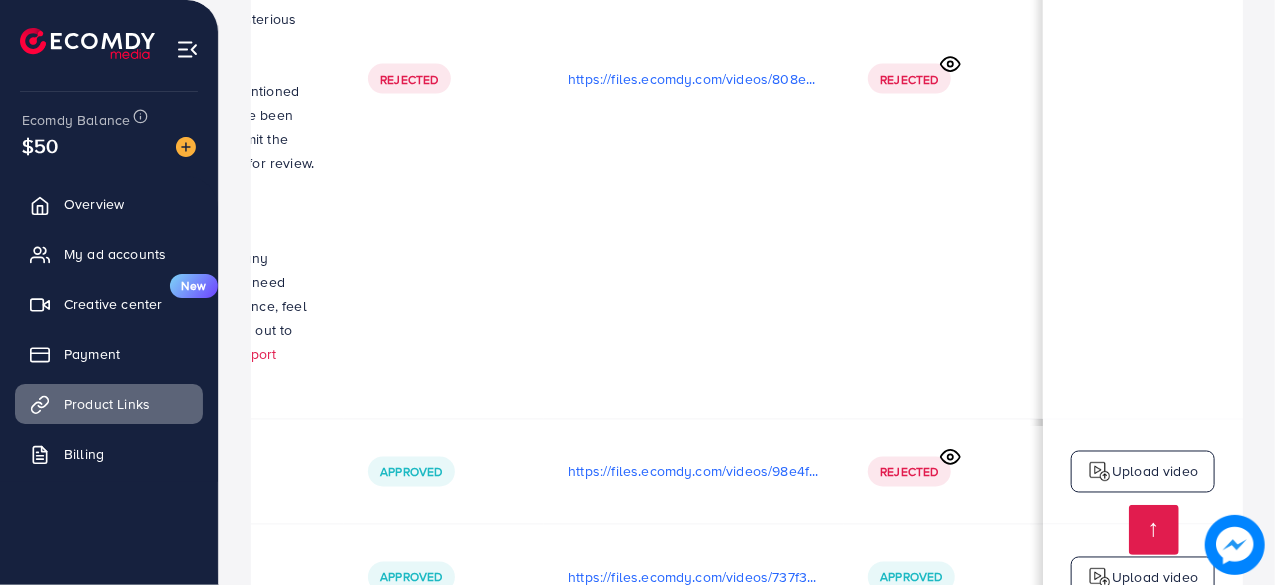 click 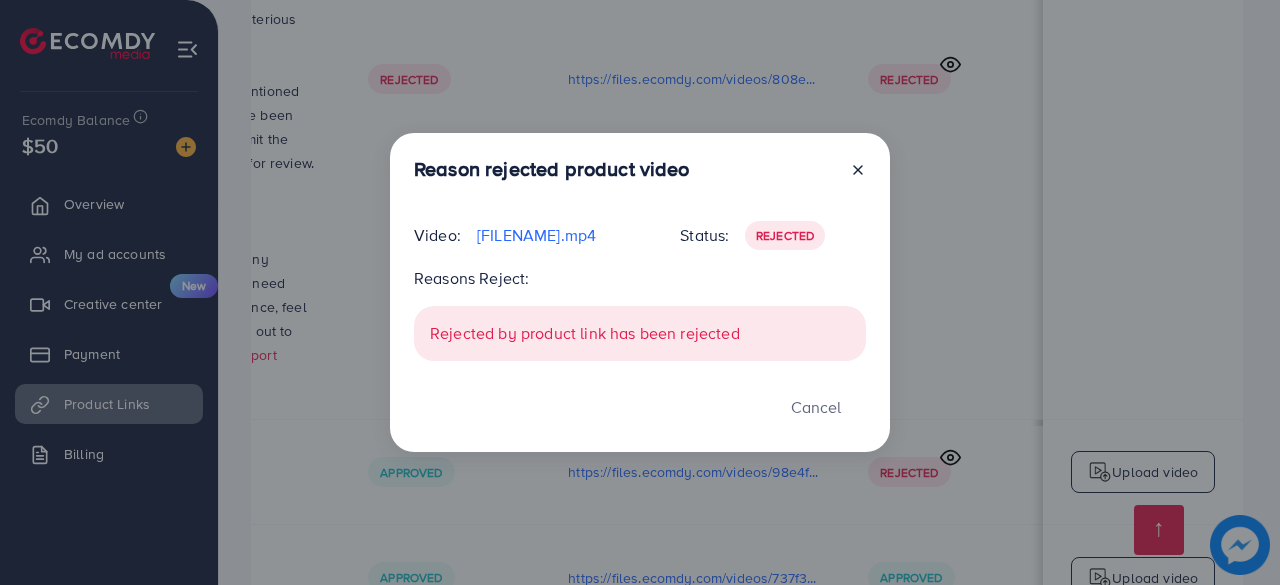 click on "Reason rejected product video   Video:  [FILENAME].mp4  Status:  Rejected Reasons Reject: Rejected by product link has been rejected  Cancel" at bounding box center (640, 292) 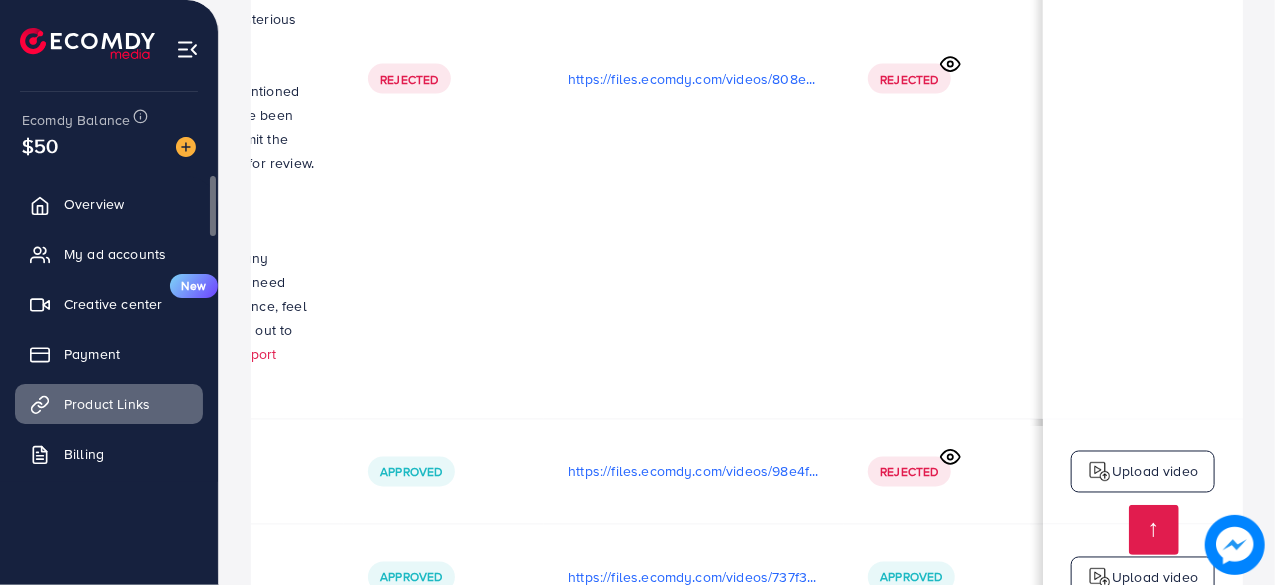 scroll, scrollTop: 3, scrollLeft: 0, axis: vertical 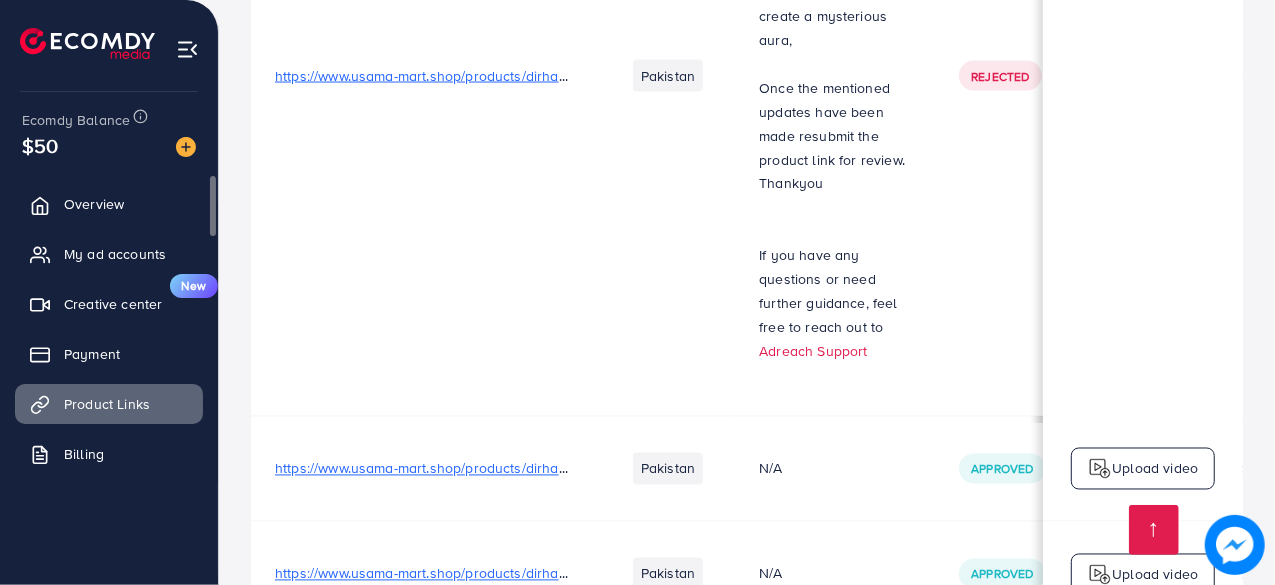 drag, startPoint x: 780, startPoint y: 345, endPoint x: 0, endPoint y: 463, distance: 788.8751 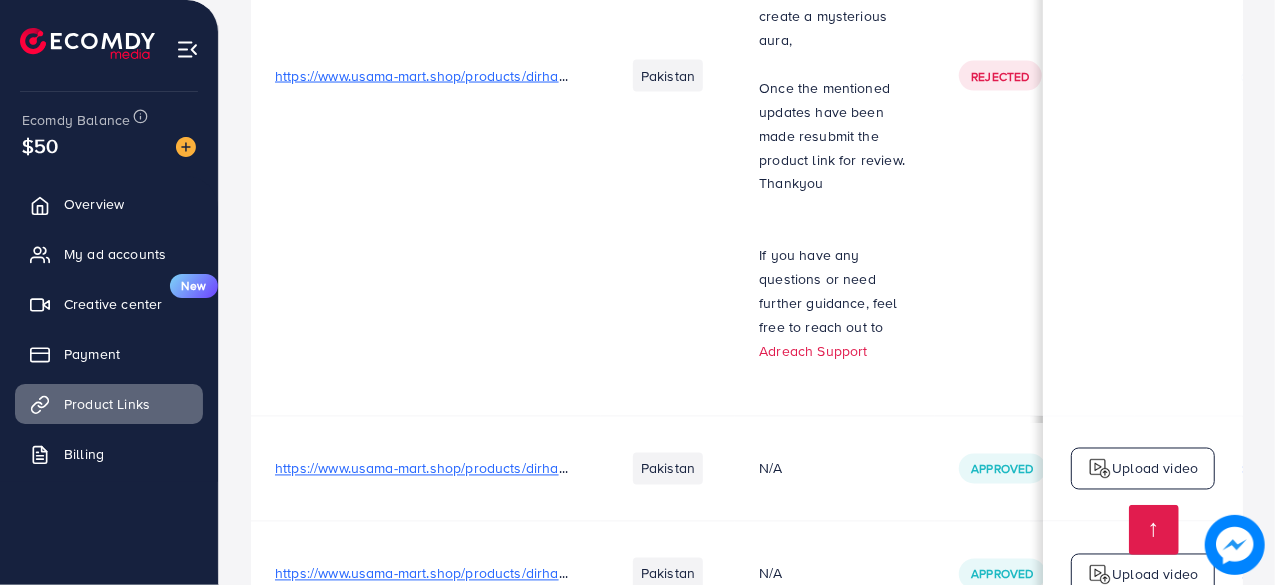 click on "Adreach Support" at bounding box center (813, 1798) 